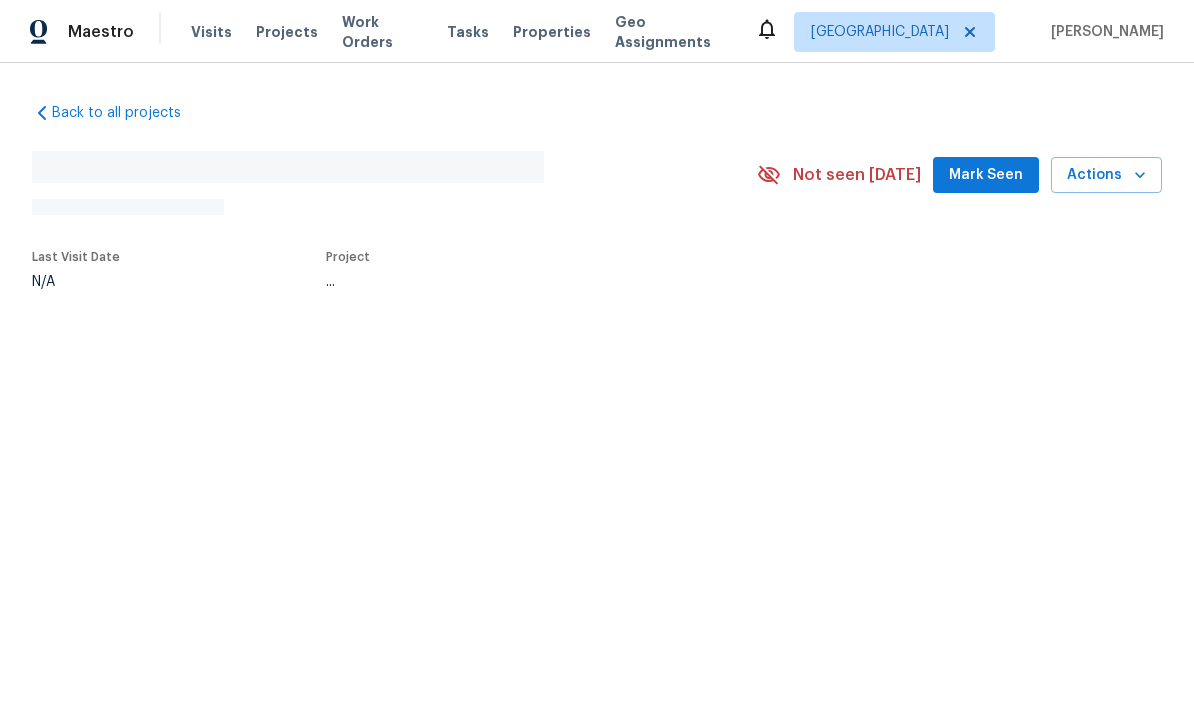 scroll, scrollTop: 0, scrollLeft: 0, axis: both 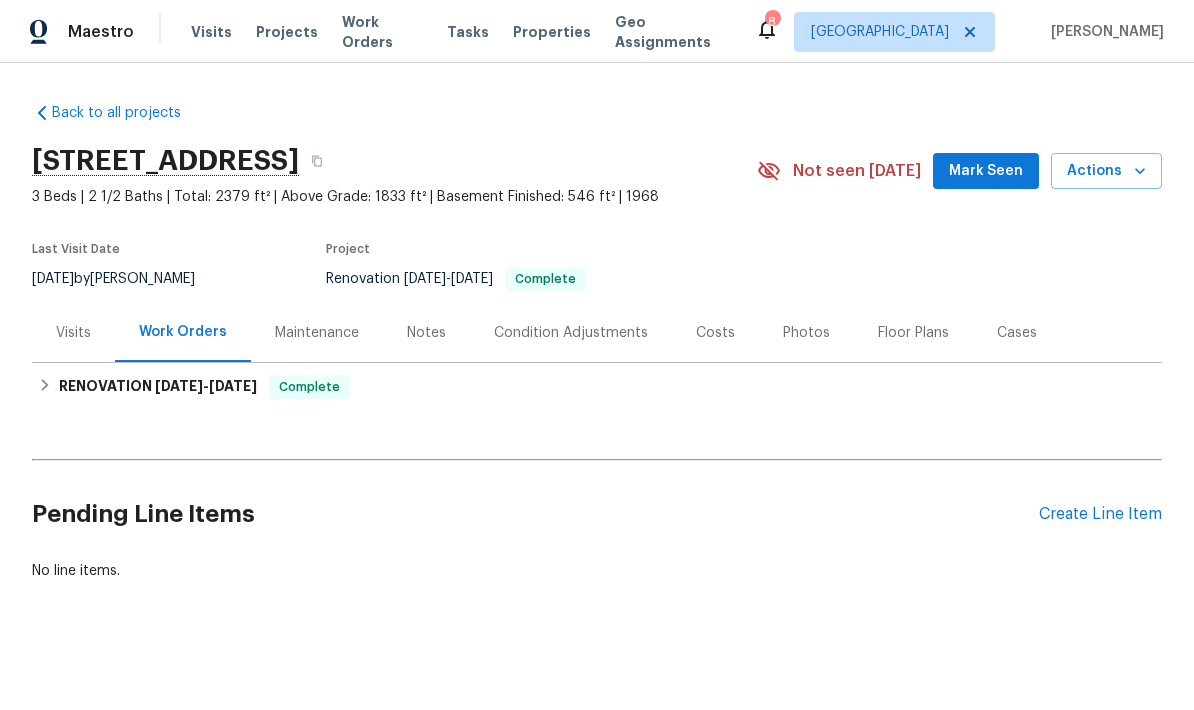 click on "Create Line Item" at bounding box center (1100, 514) 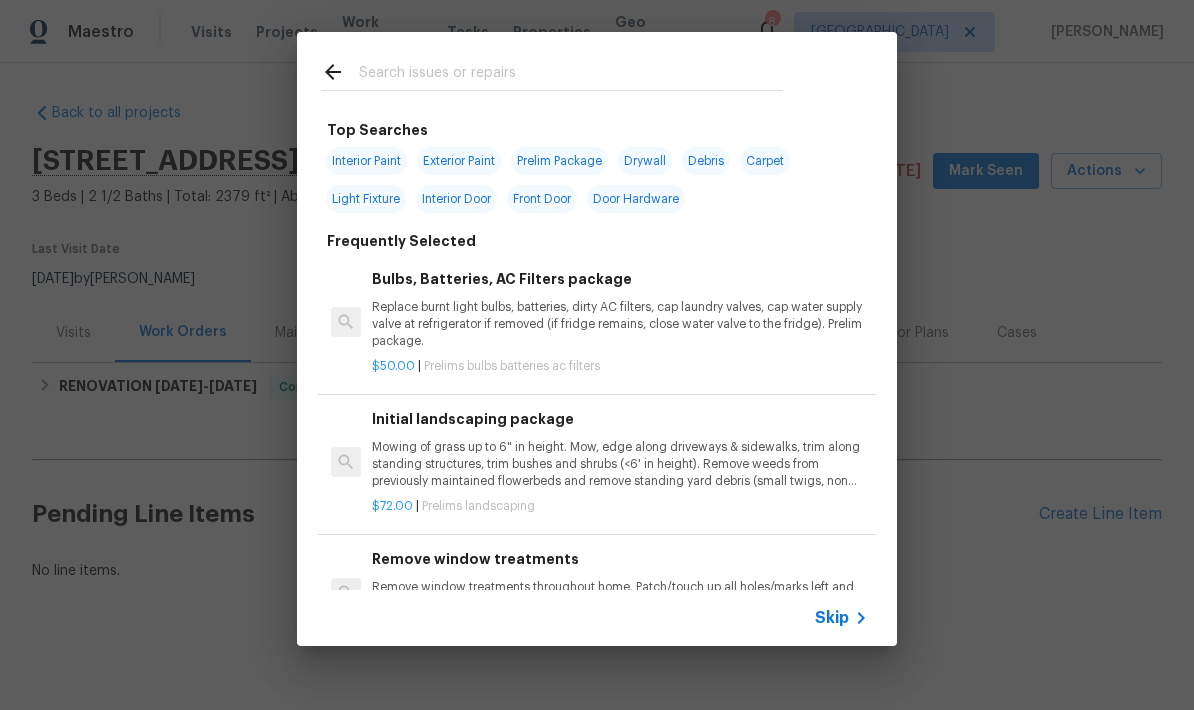 click at bounding box center (571, 75) 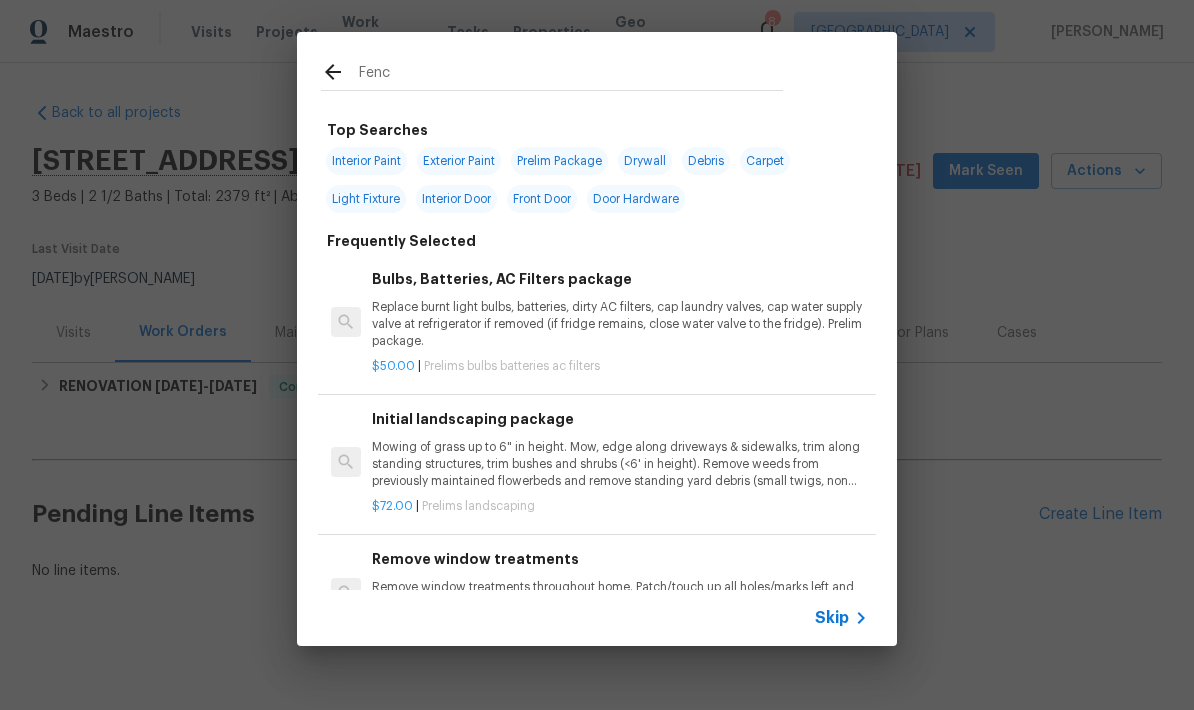 type on "Fence" 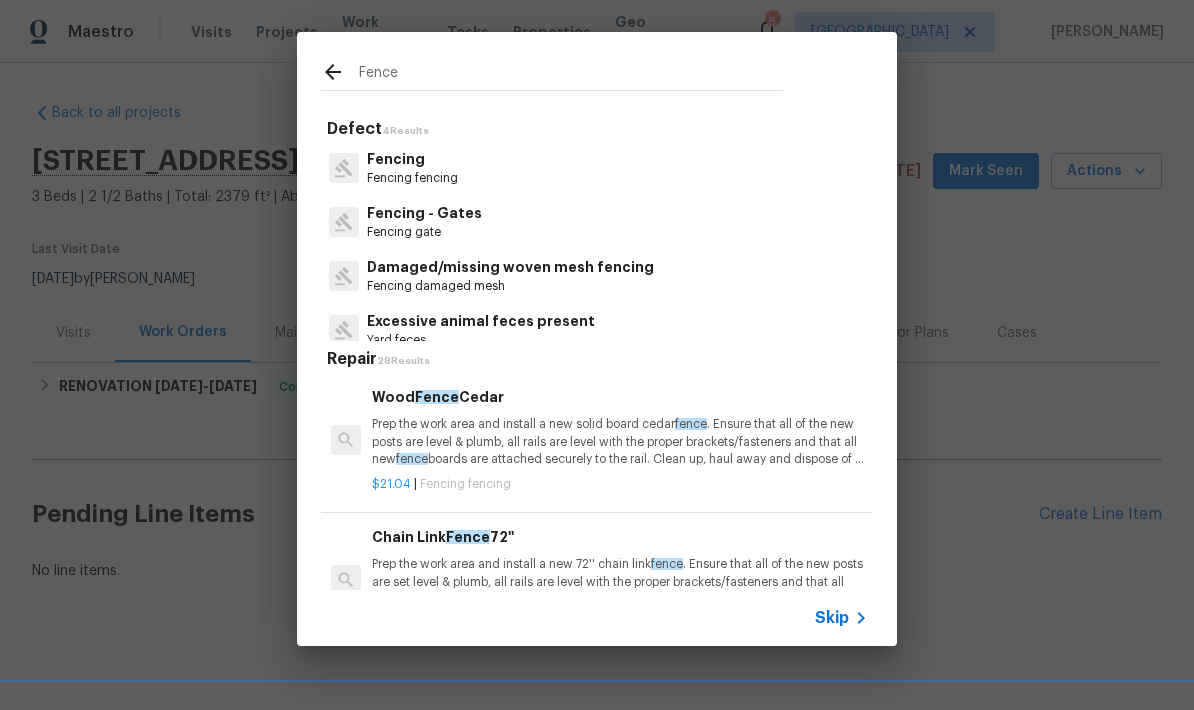 click on "Fencing" at bounding box center (412, 159) 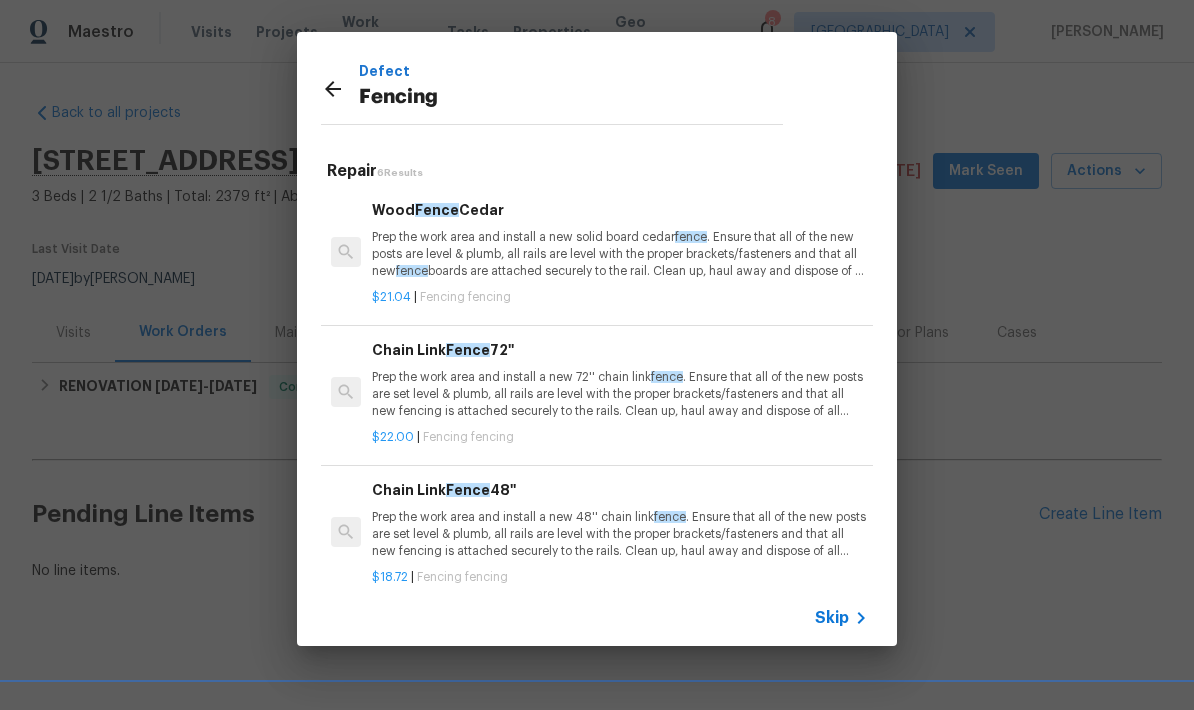 click on "Prep the work area and install a new 72'' chain link  fence . Ensure that all of the new posts are set level & plumb, all rails are level with the proper brackets/fasteners and that all new fencing is attached securely to the rails. Clean up, haul away and dispose of all debris properly." at bounding box center [620, 394] 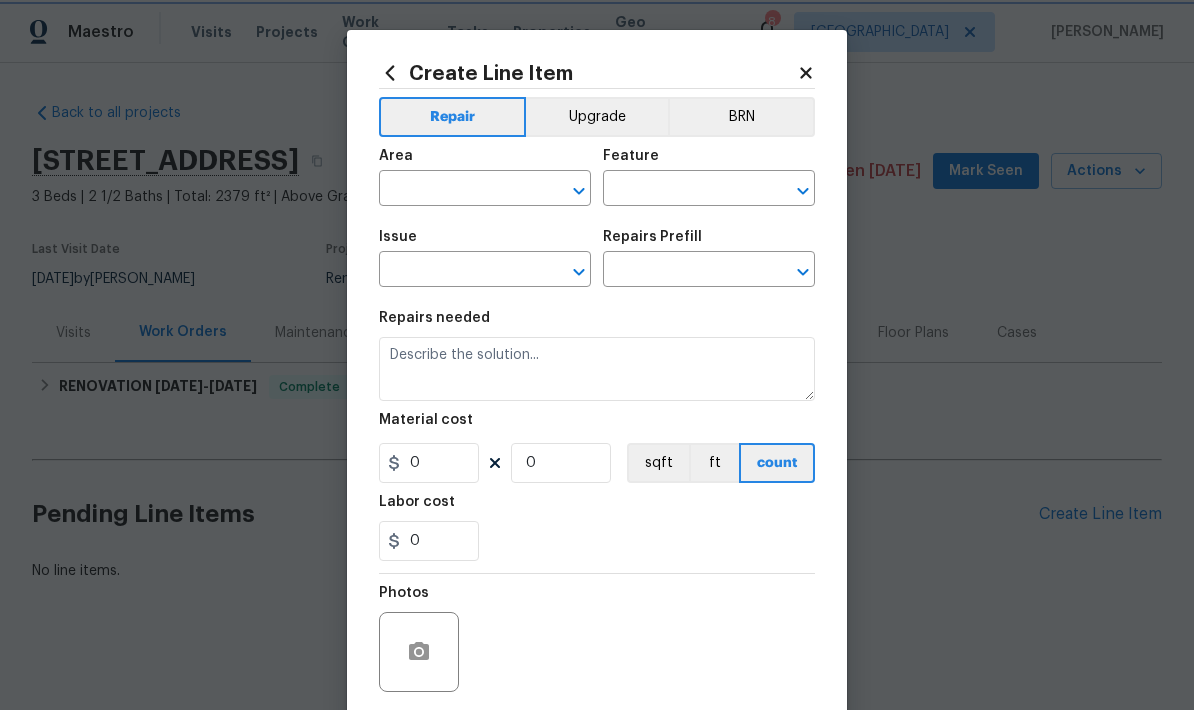 type on "Fencing" 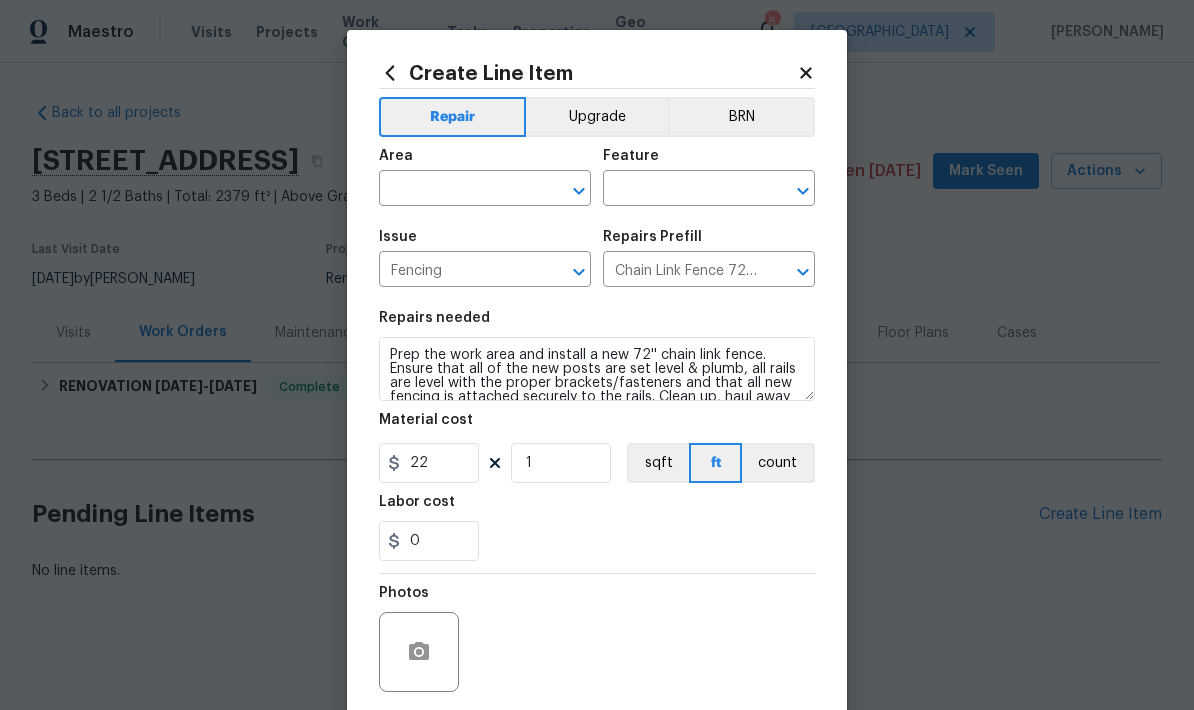 click at bounding box center [457, 190] 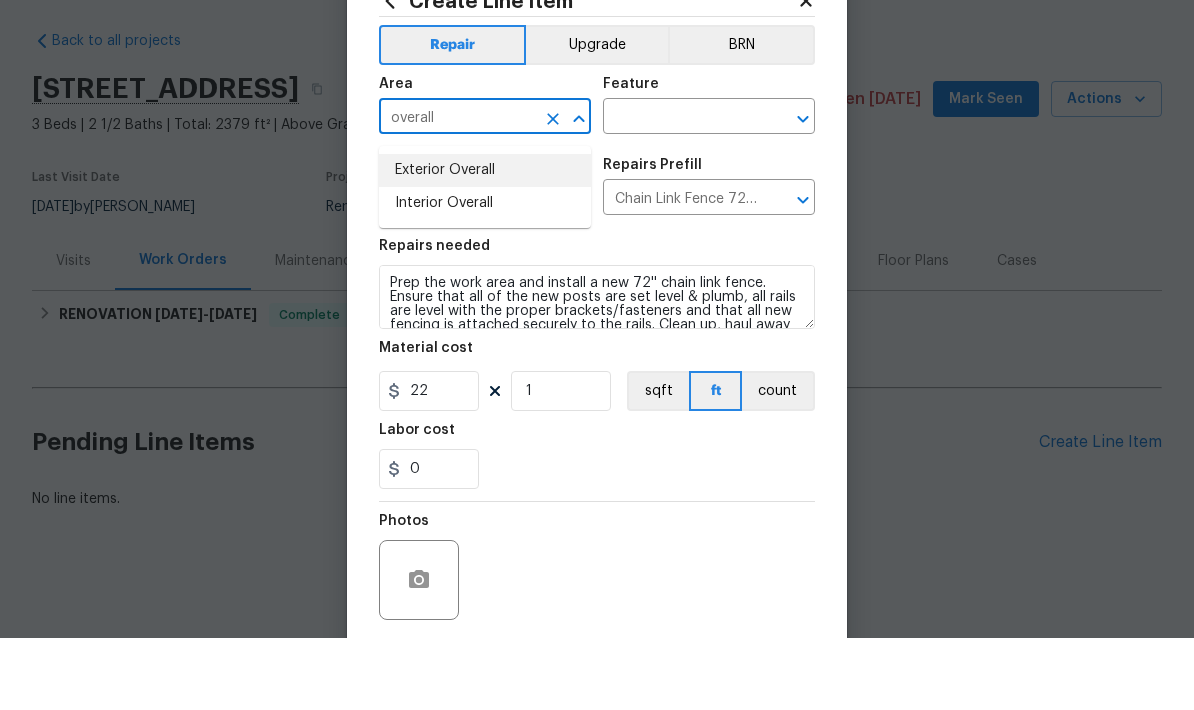 click on "Exterior Overall" at bounding box center (485, 242) 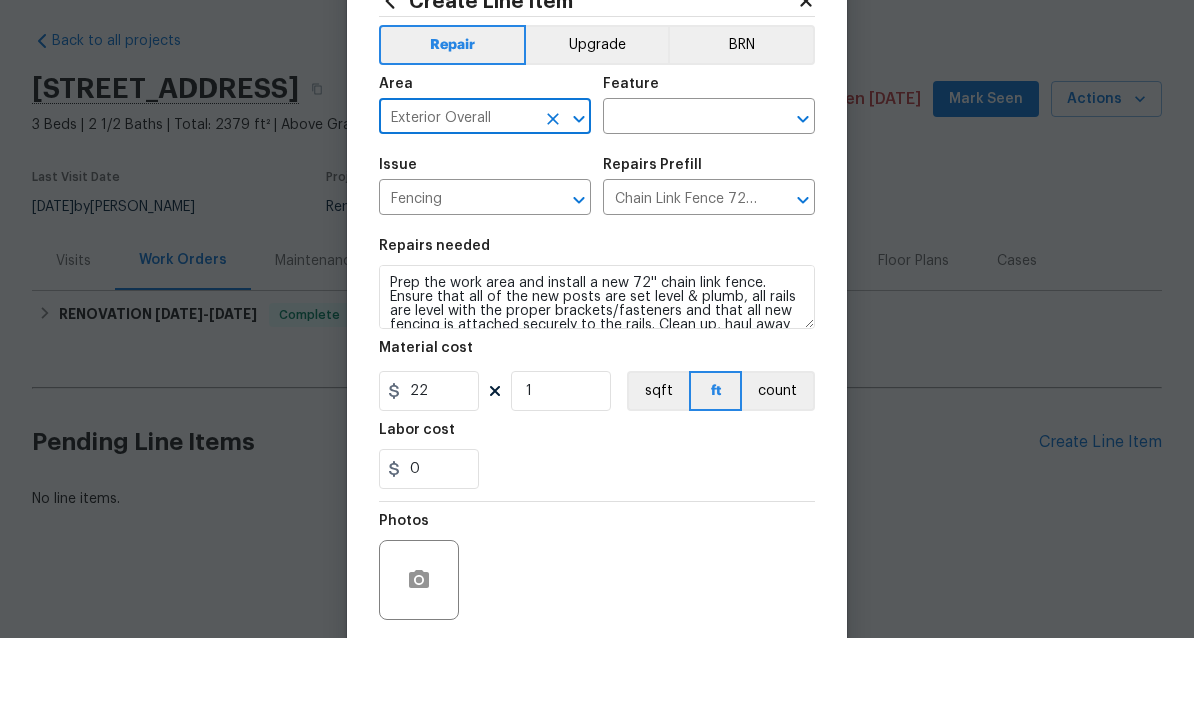 click at bounding box center [681, 190] 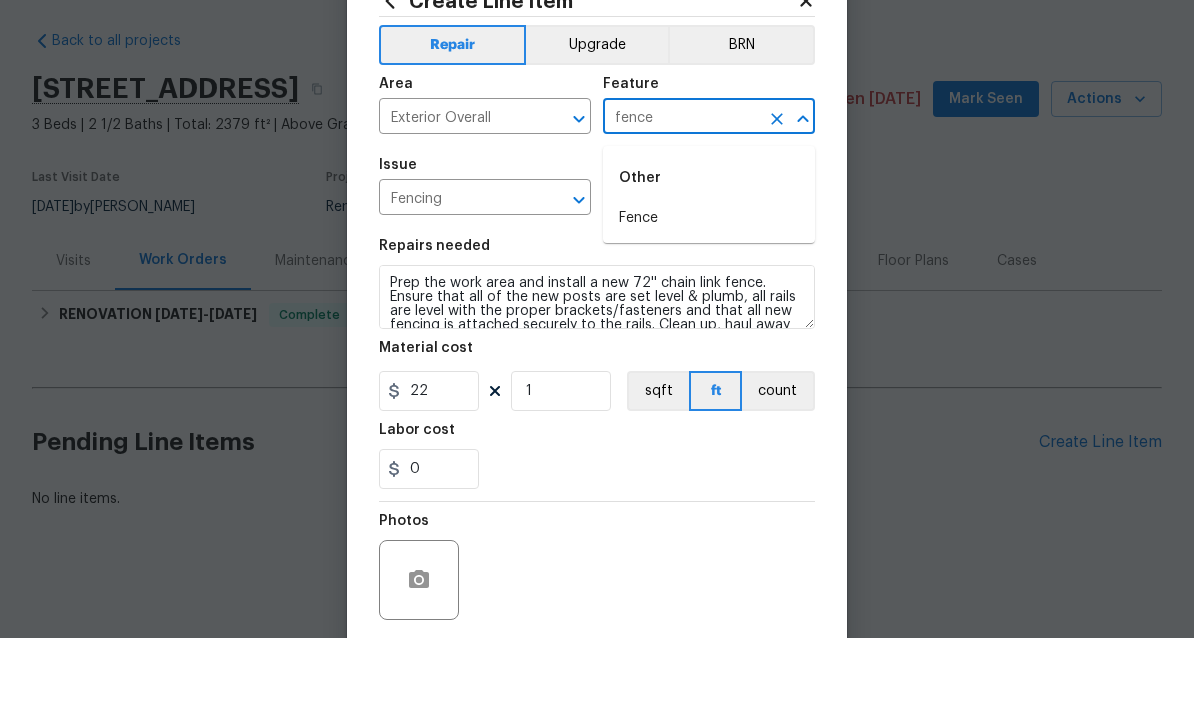 click on "Fence" at bounding box center (709, 290) 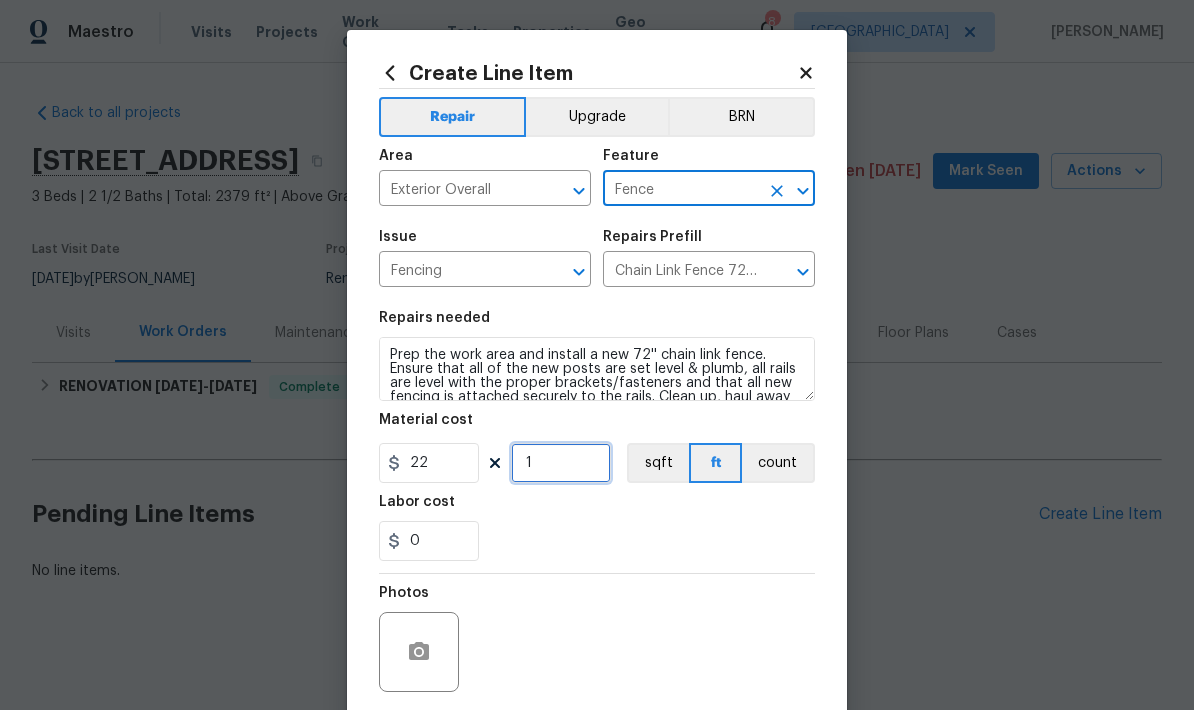 click on "1" at bounding box center (561, 463) 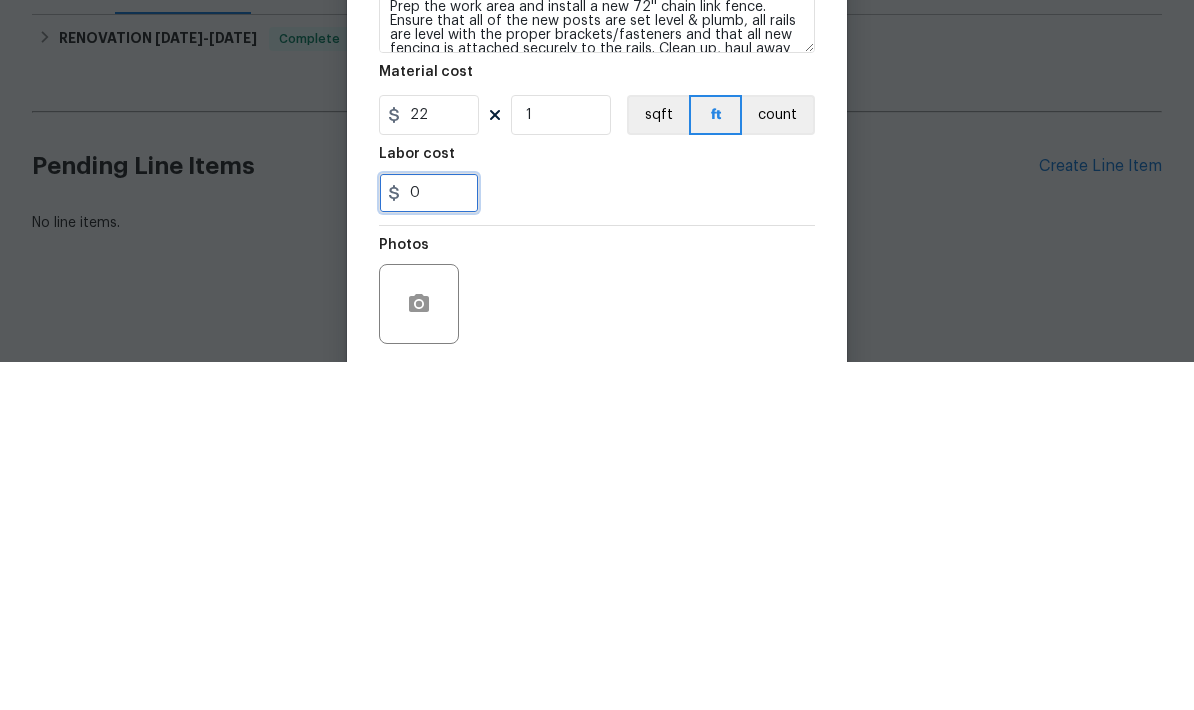 click on "0" at bounding box center (429, 541) 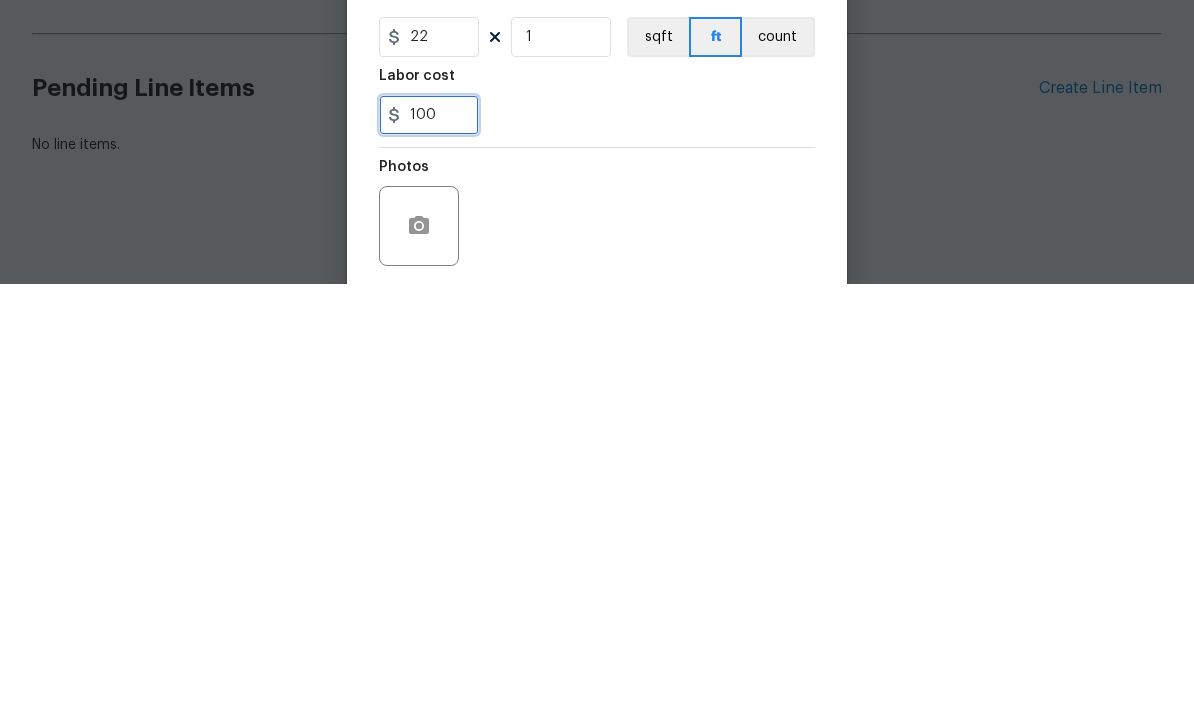 type on "100" 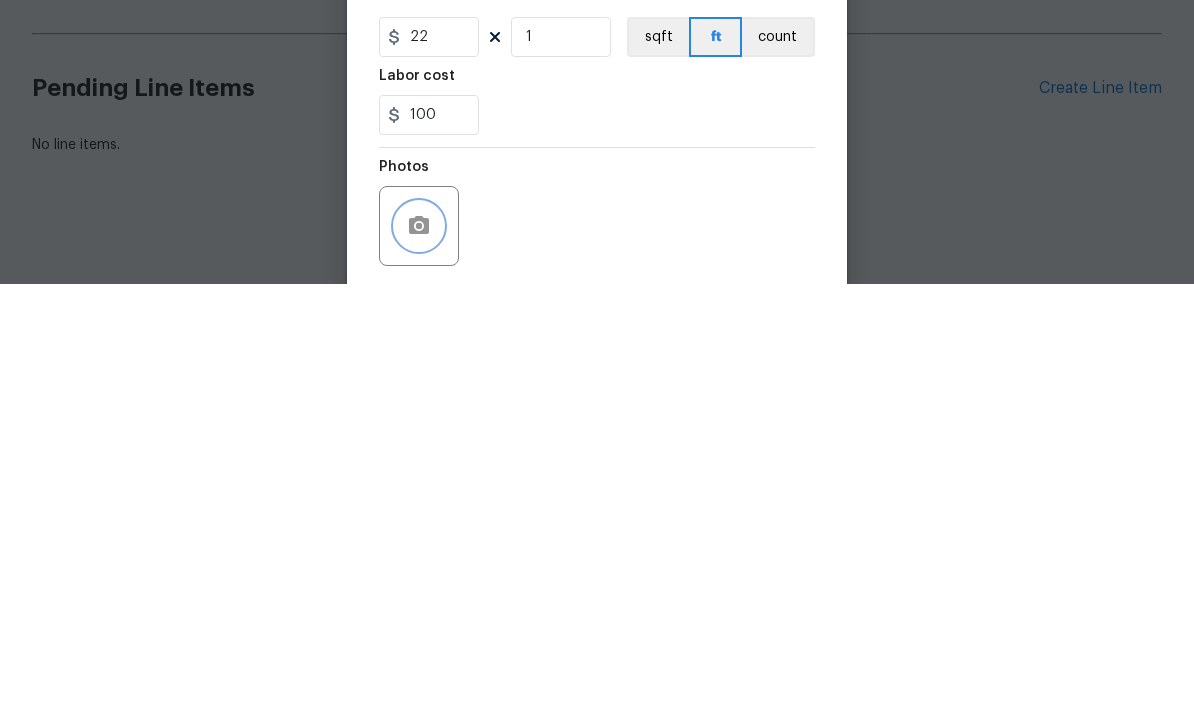 click at bounding box center [419, 652] 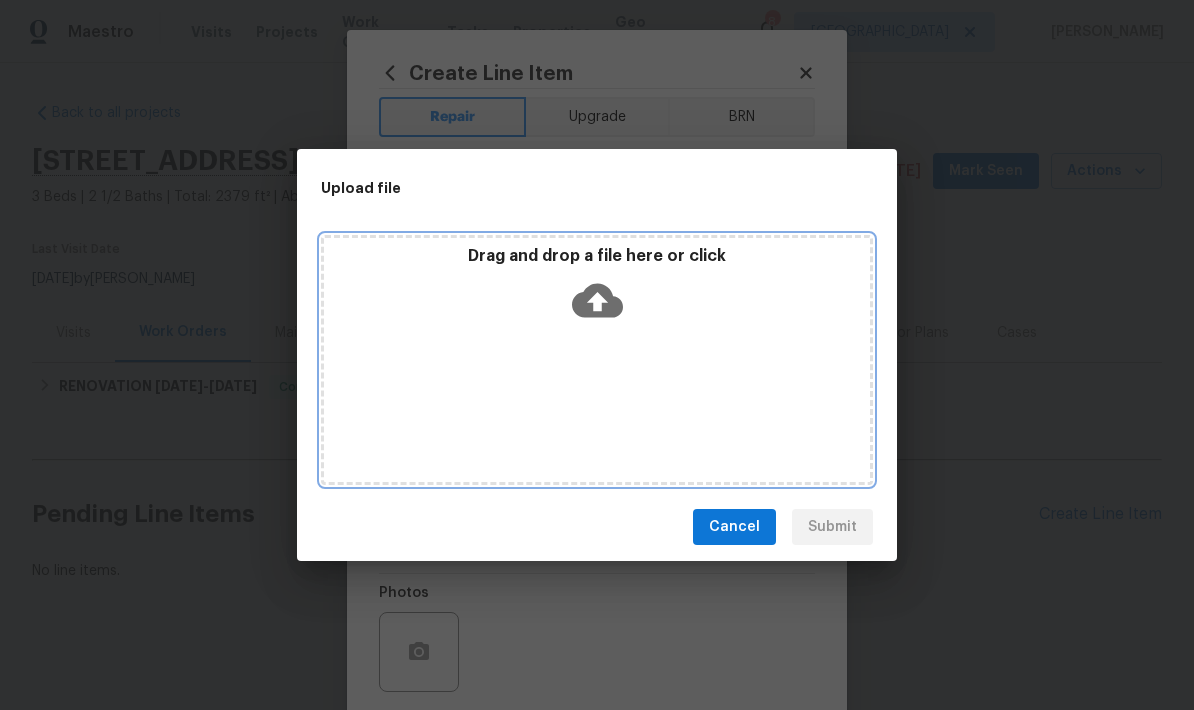 click on "Drag and drop a file here or click" at bounding box center (597, 360) 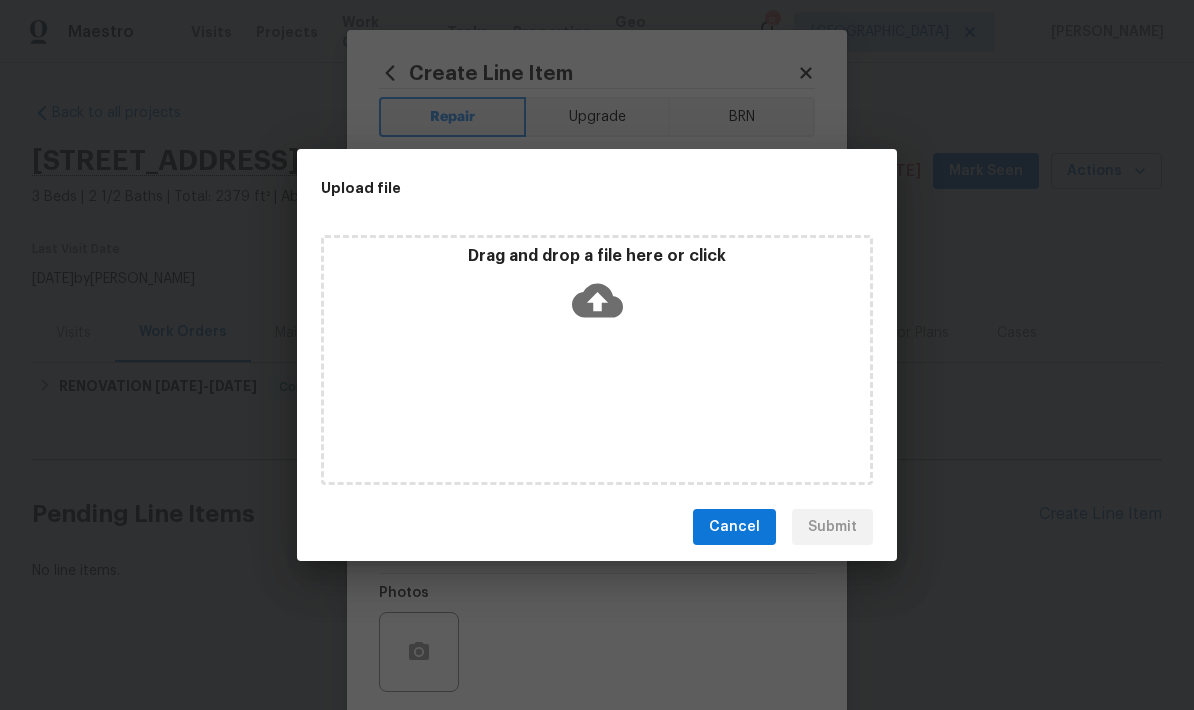 scroll, scrollTop: 0, scrollLeft: 0, axis: both 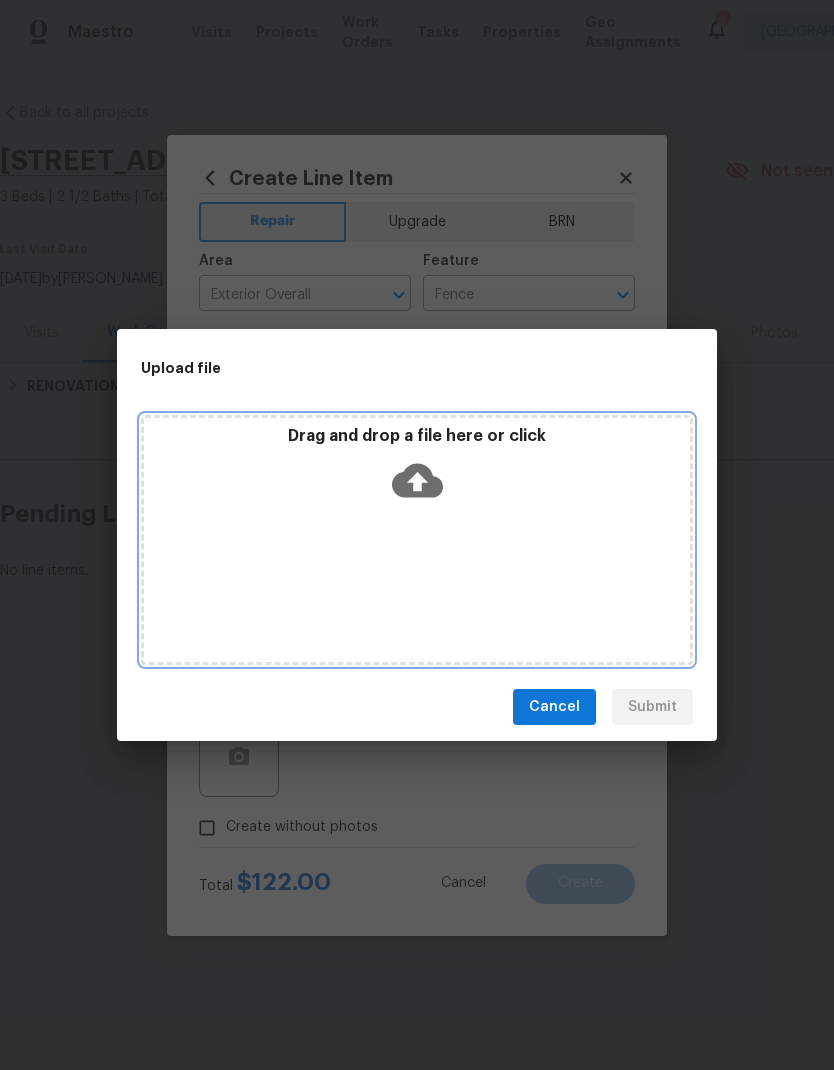 click on "Drag and drop a file here or click" at bounding box center [417, 540] 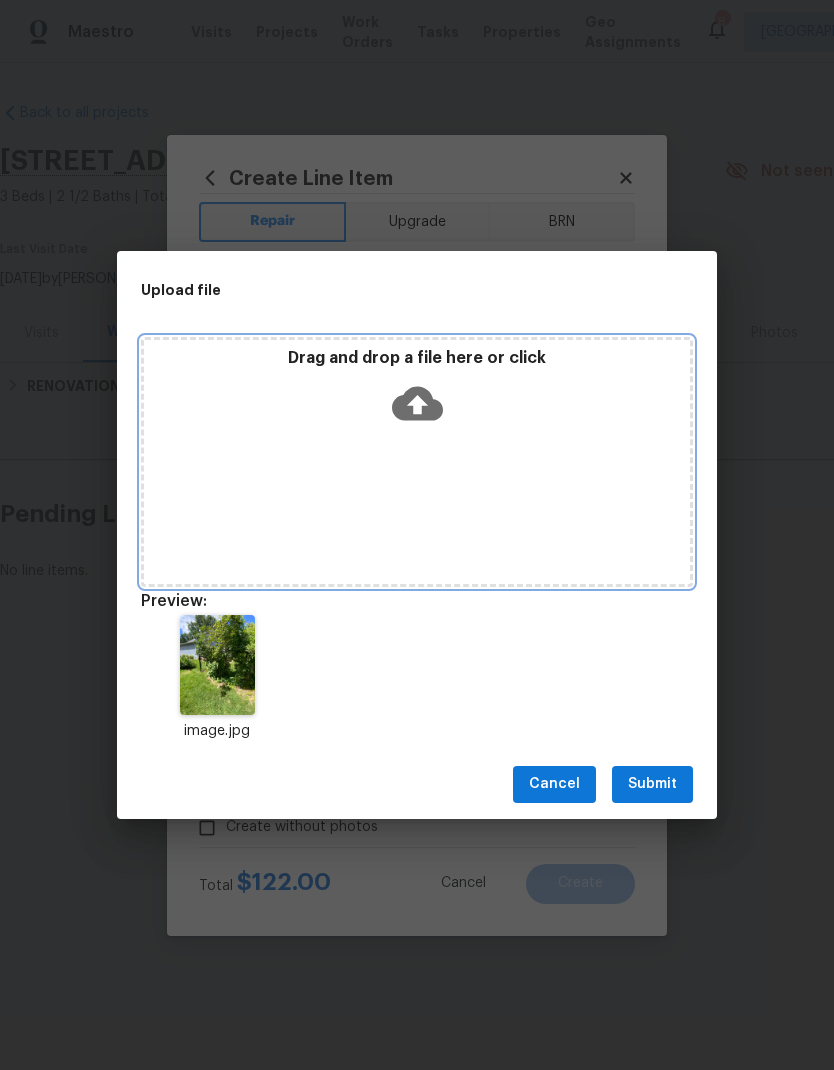 click on "Drag and drop a file here or click" at bounding box center (417, 462) 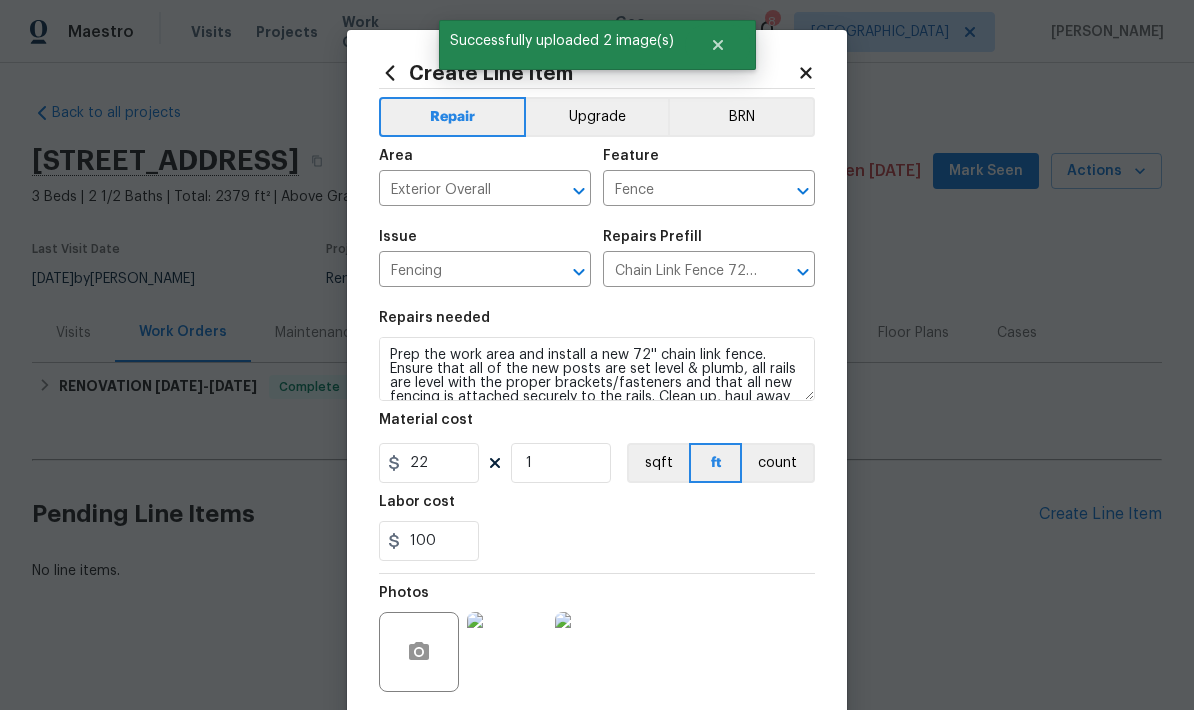 scroll, scrollTop: 0, scrollLeft: 0, axis: both 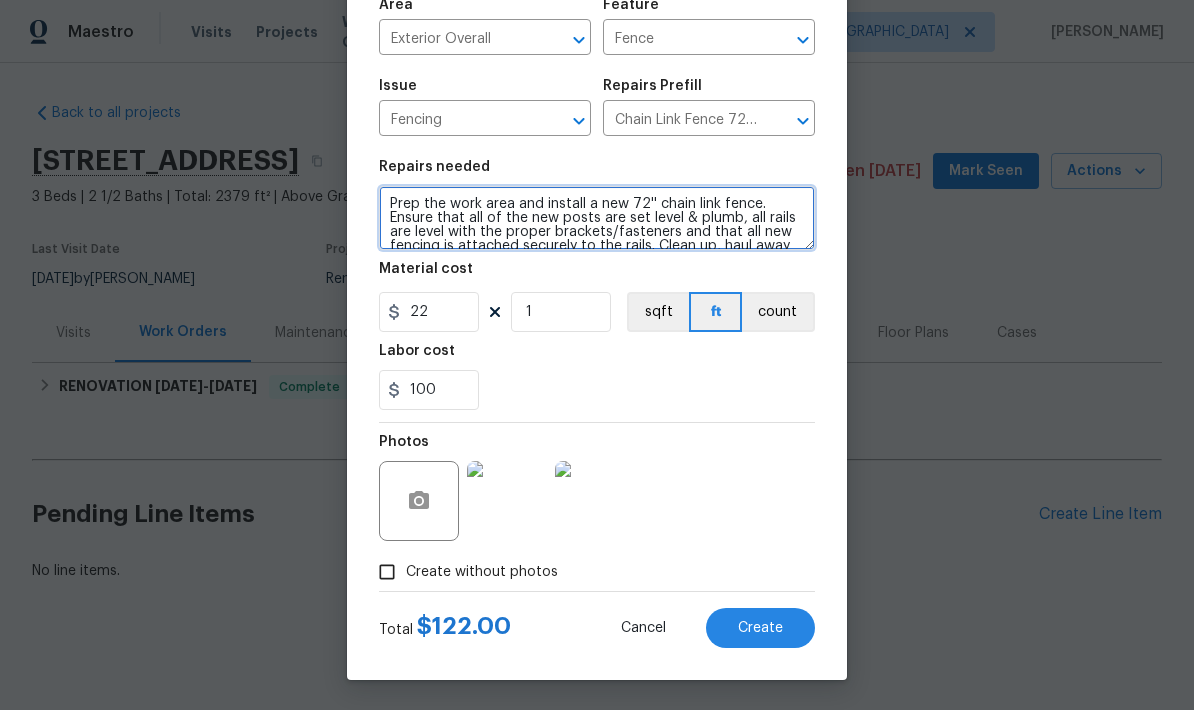 click on "Prep the work area and install a new 72'' chain link fence. Ensure that all of the new posts are set level & plumb, all rails are level with the proper brackets/fasteners and that all new fencing is attached securely to the rails. Clean up, haul away and dispose of all debris properly." at bounding box center [597, 218] 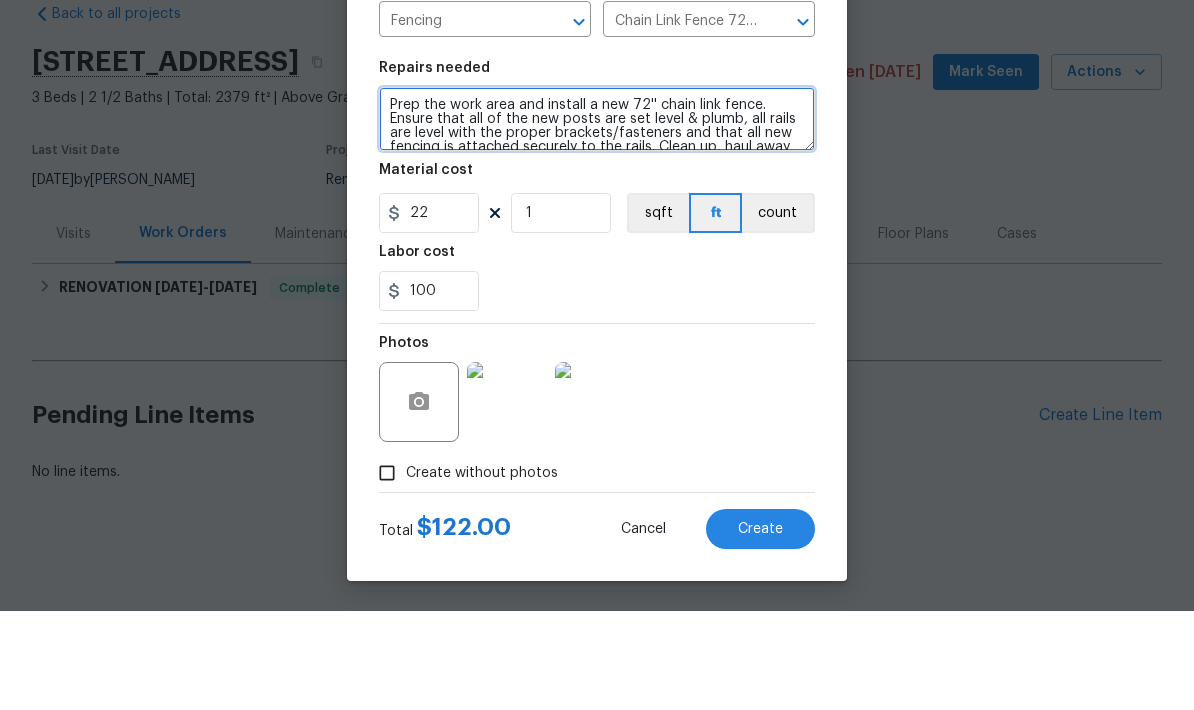 click on "Prep the work area and install a new 72'' chain link fence. Ensure that all of the new posts are set level & plumb, all rails are level with the proper brackets/fasteners and that all new fencing is attached securely to the rails. Clean up, haul away and dispose of all debris properly." at bounding box center (597, 218) 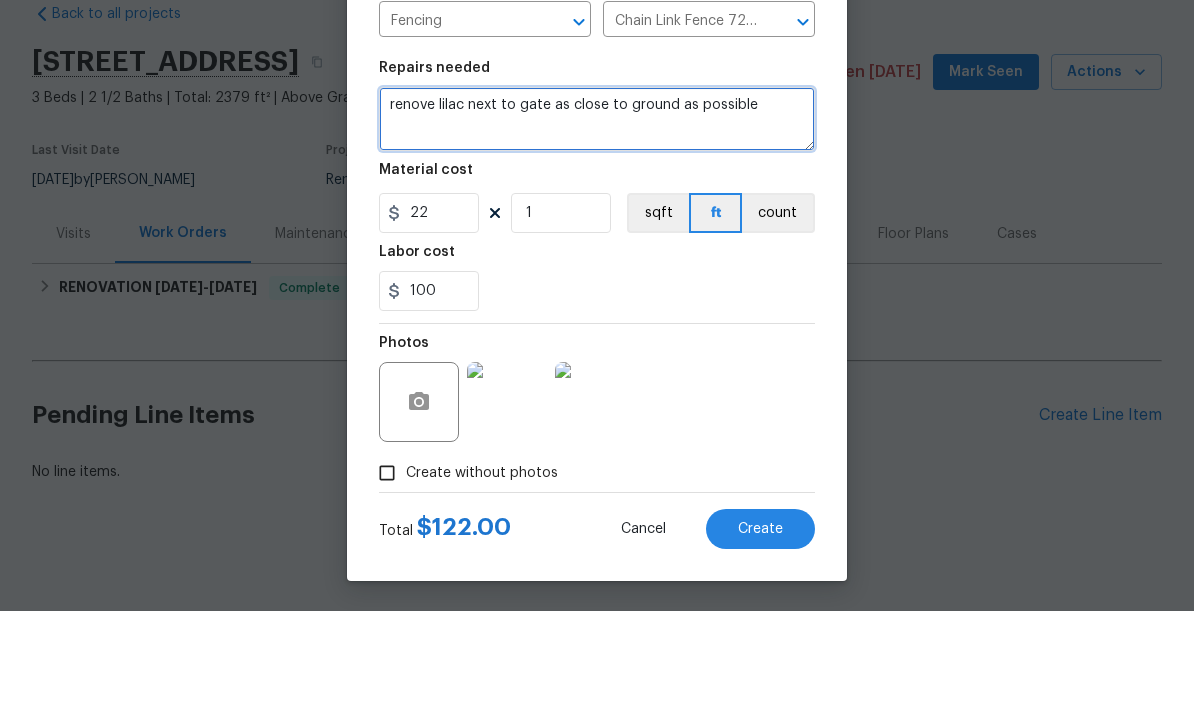 click on "renove lilac next to gate as close to ground as possible" at bounding box center [597, 218] 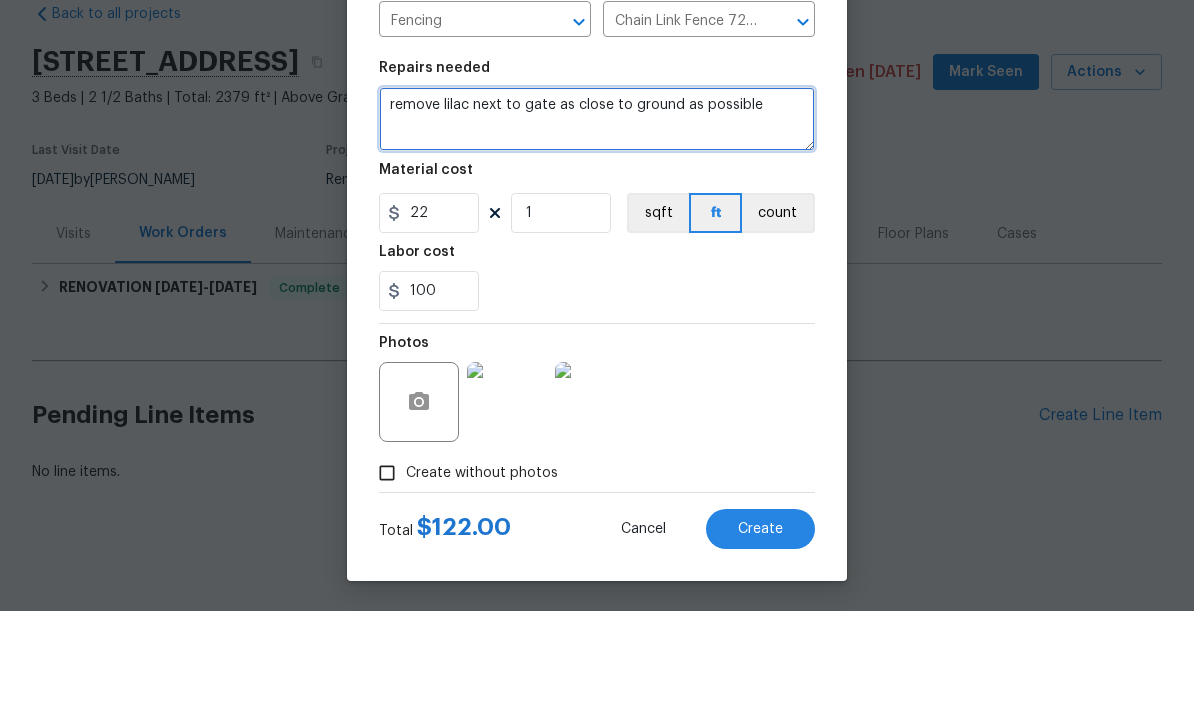 click on "remove lilac next to gate as close to ground as possible" at bounding box center (597, 218) 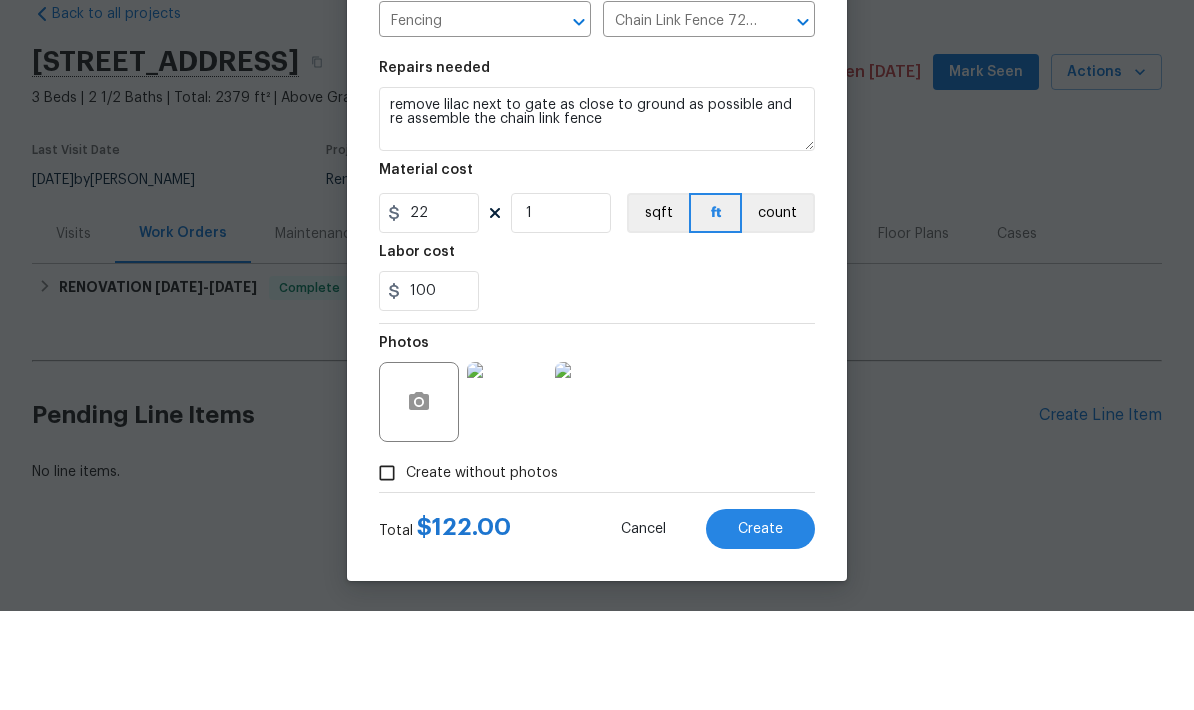 scroll, scrollTop: 6, scrollLeft: 0, axis: vertical 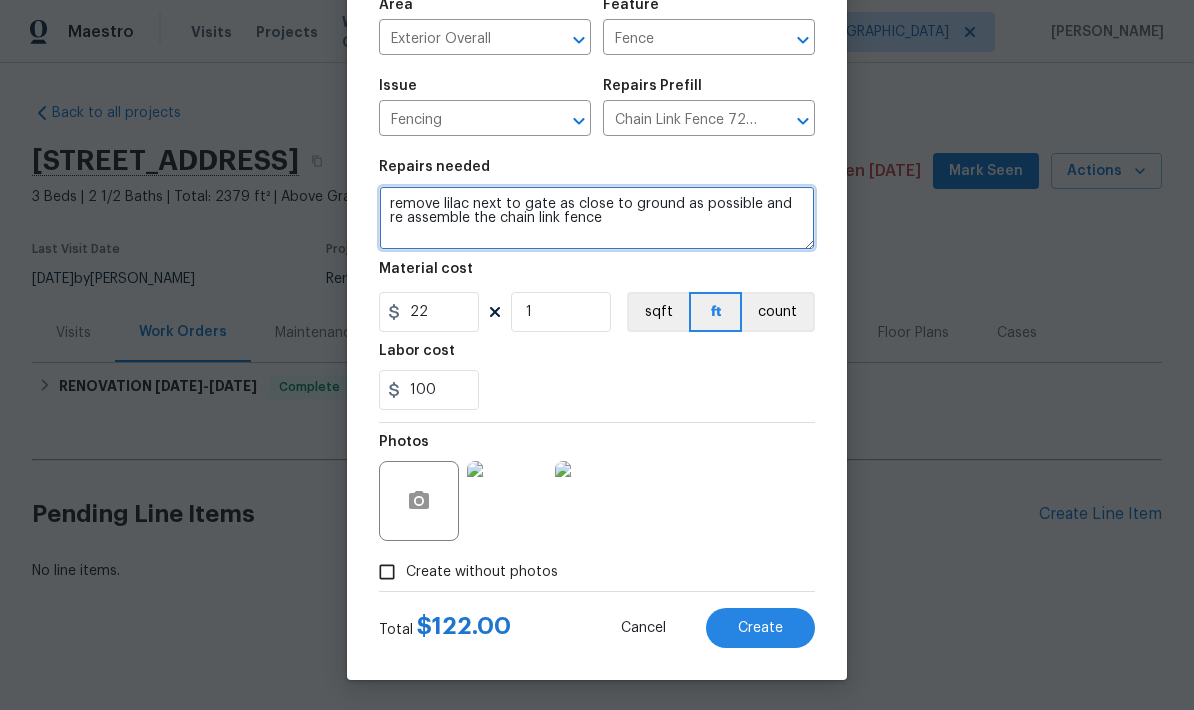 type on "remove lilac next to gate as close to ground as possible and re assemble the chain link fence" 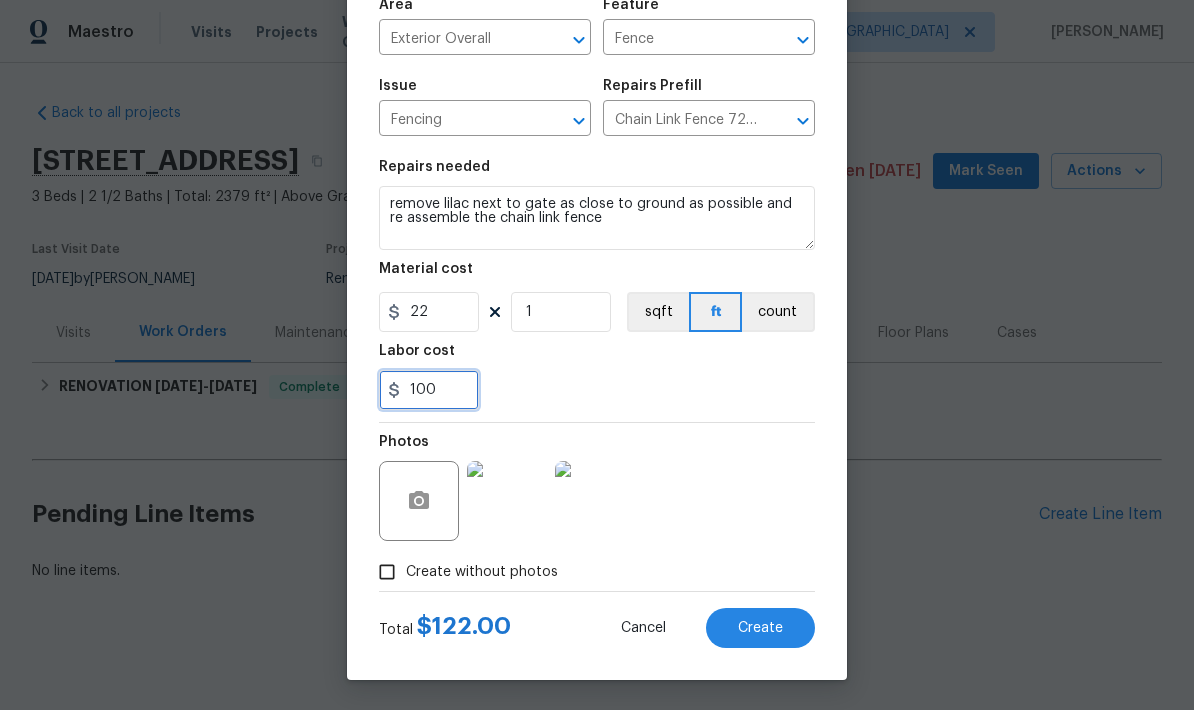 click on "100" at bounding box center [429, 390] 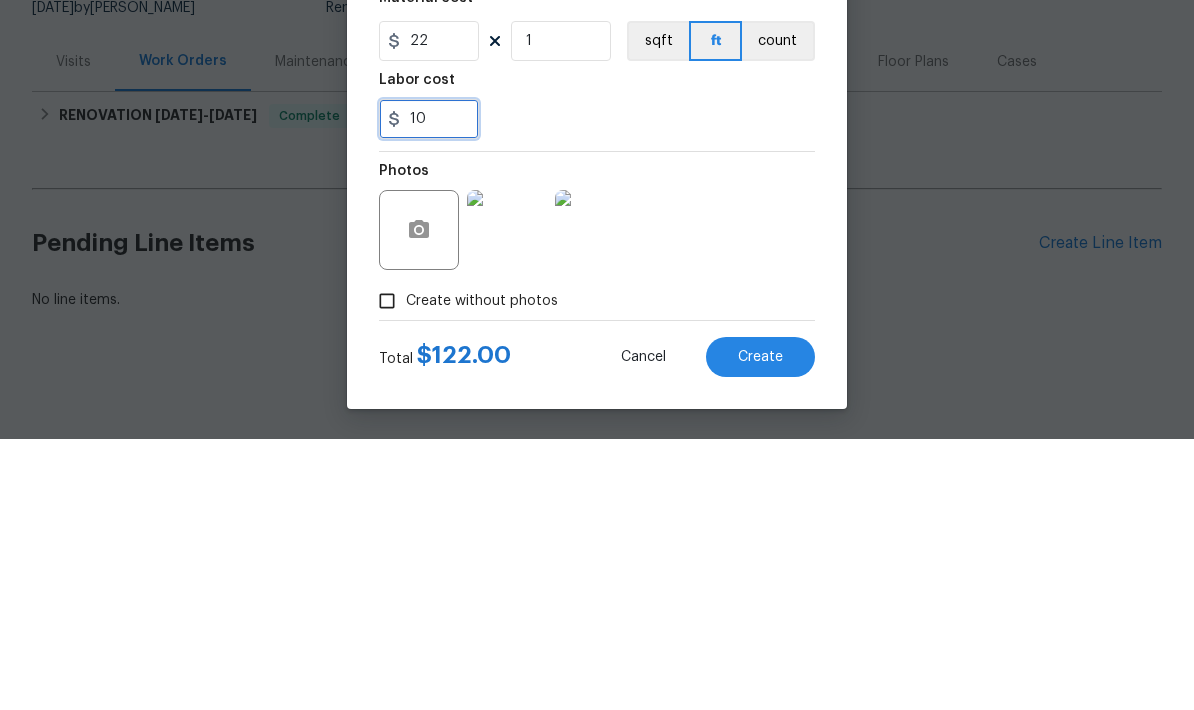 type on "1" 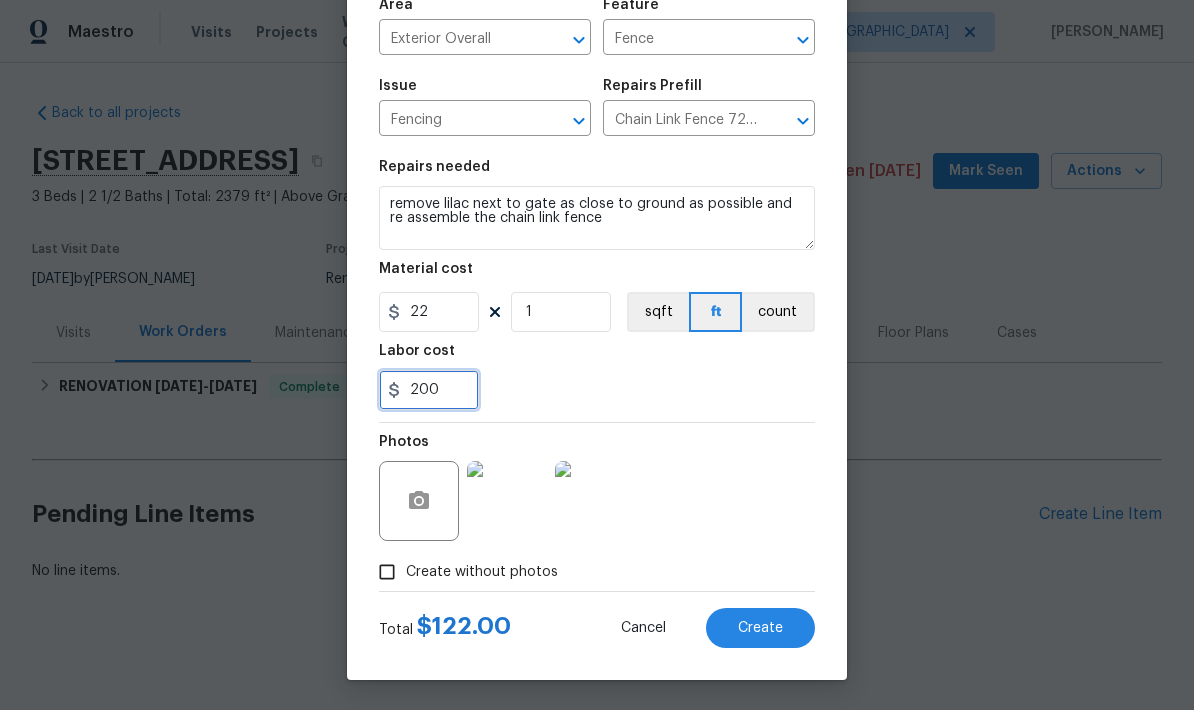 type on "200" 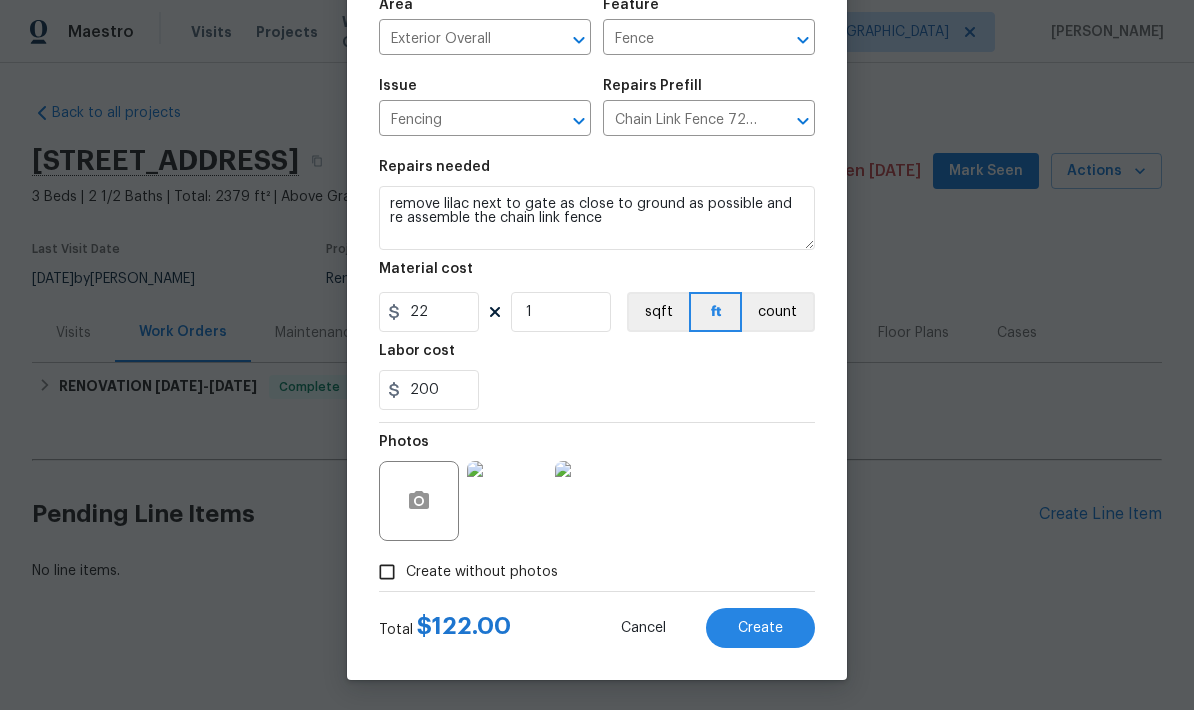 click on "Labor cost" at bounding box center [597, 357] 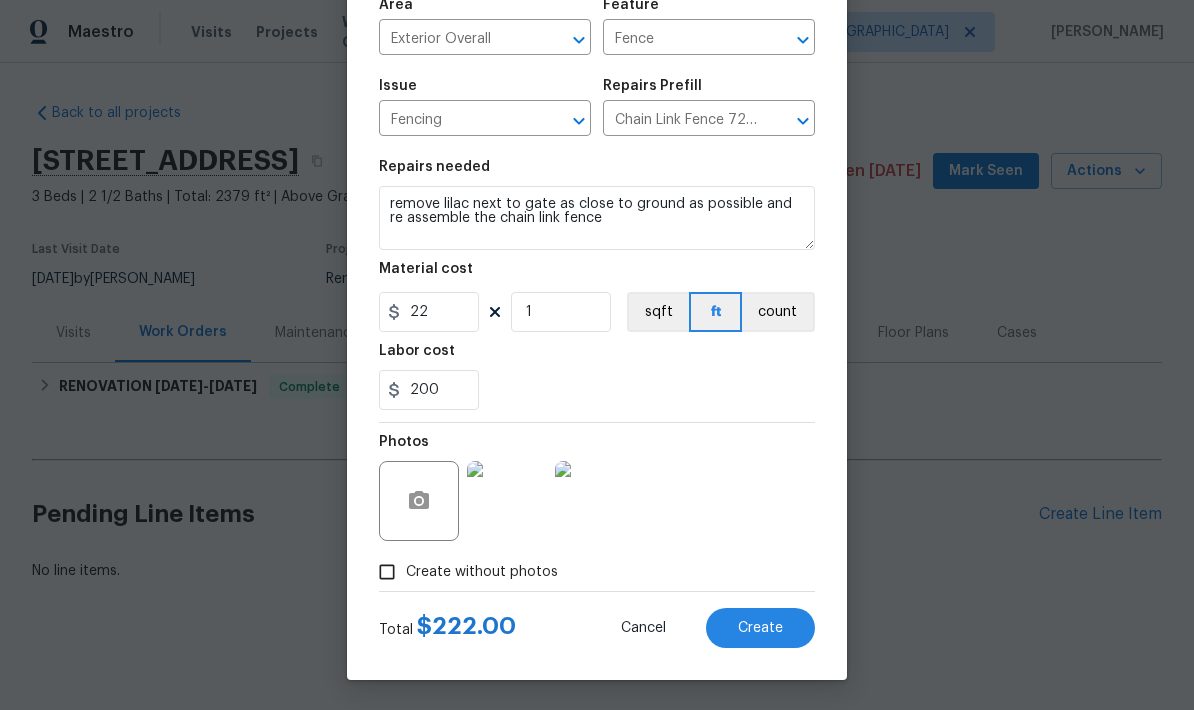 click on "Create" at bounding box center [760, 628] 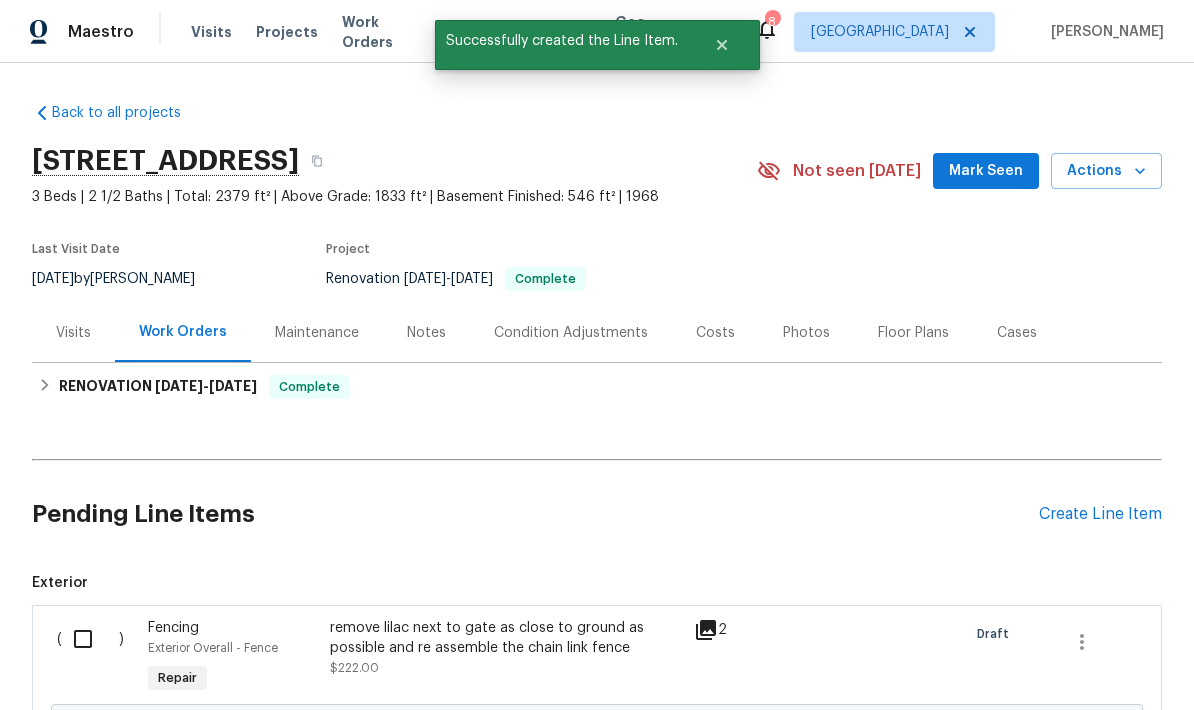 click at bounding box center [90, 639] 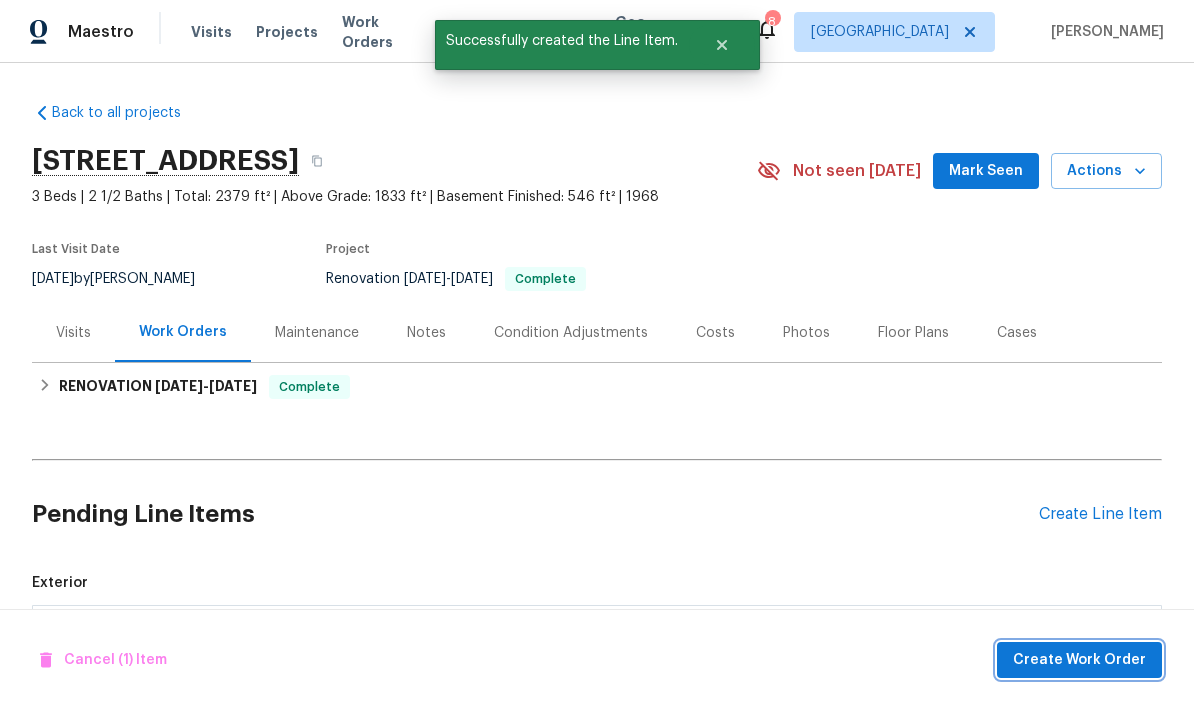 click on "Create Work Order" at bounding box center [1079, 660] 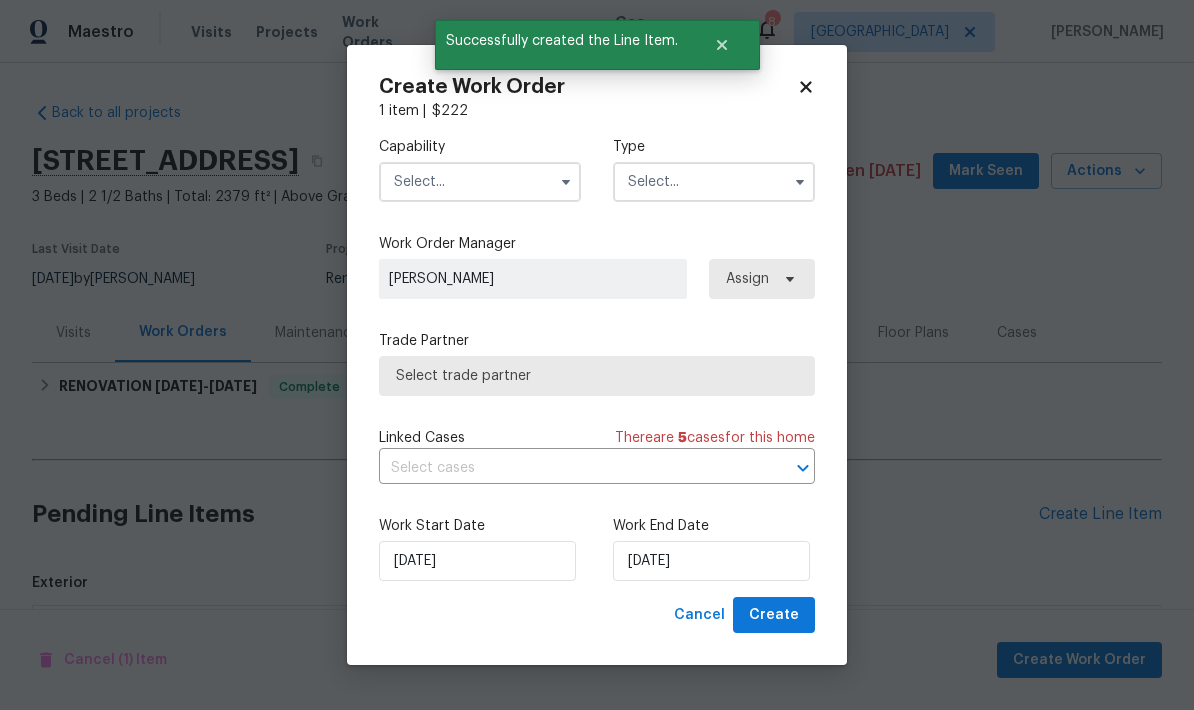 click at bounding box center (480, 182) 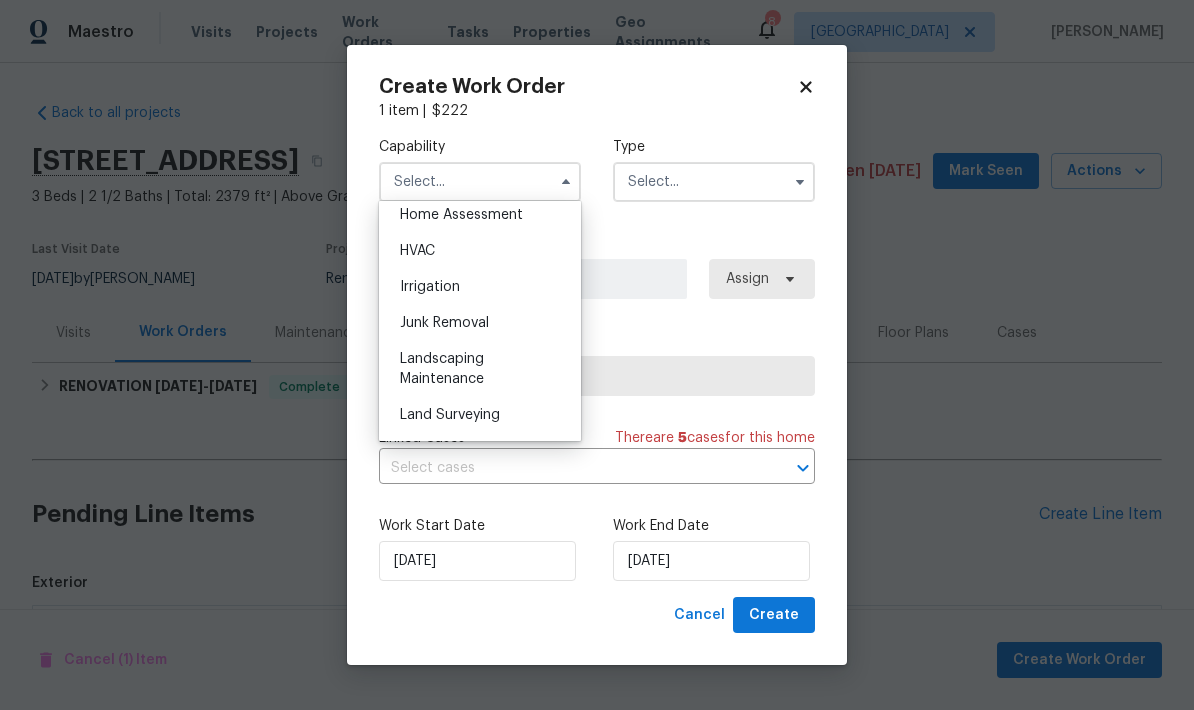 scroll, scrollTop: 1205, scrollLeft: 0, axis: vertical 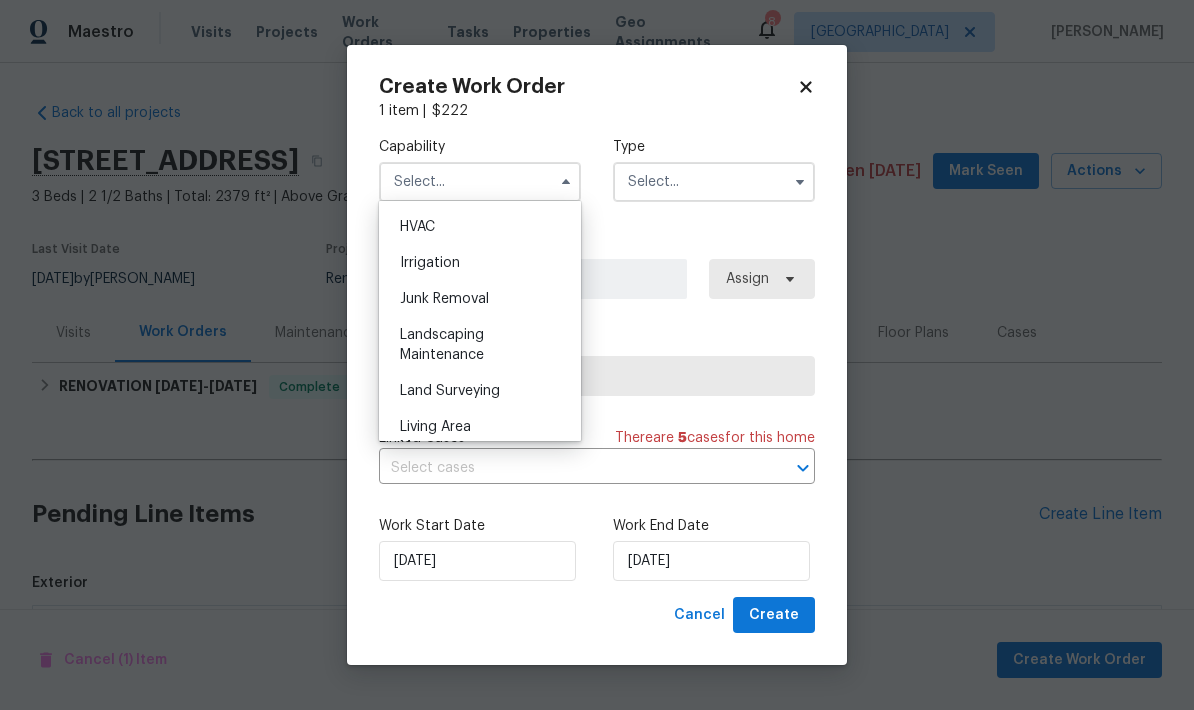 click on "Landscaping Maintenance" at bounding box center [442, 345] 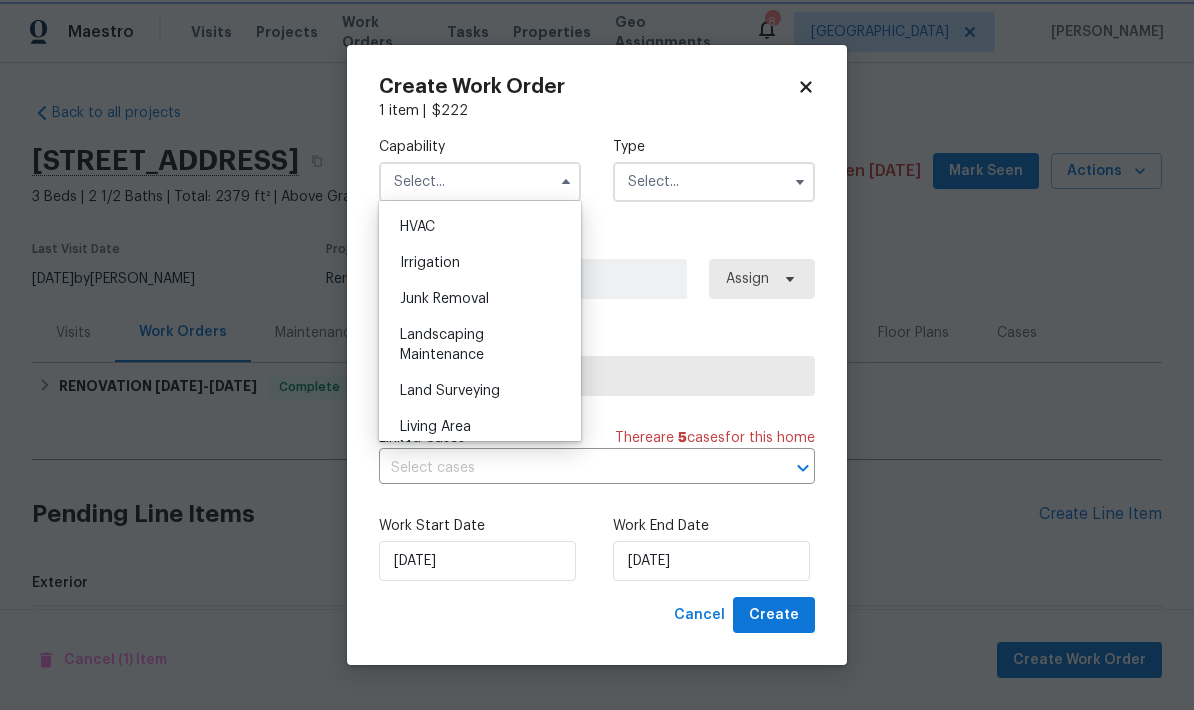 type on "Landscaping Maintenance" 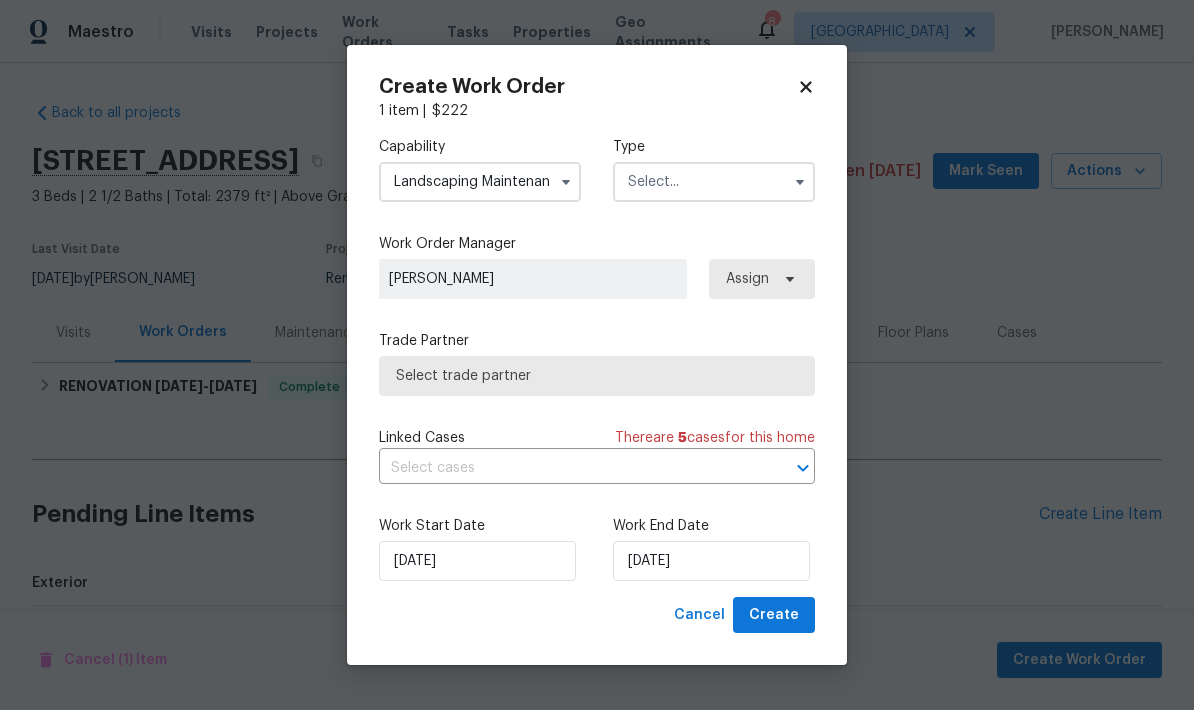 click at bounding box center [714, 182] 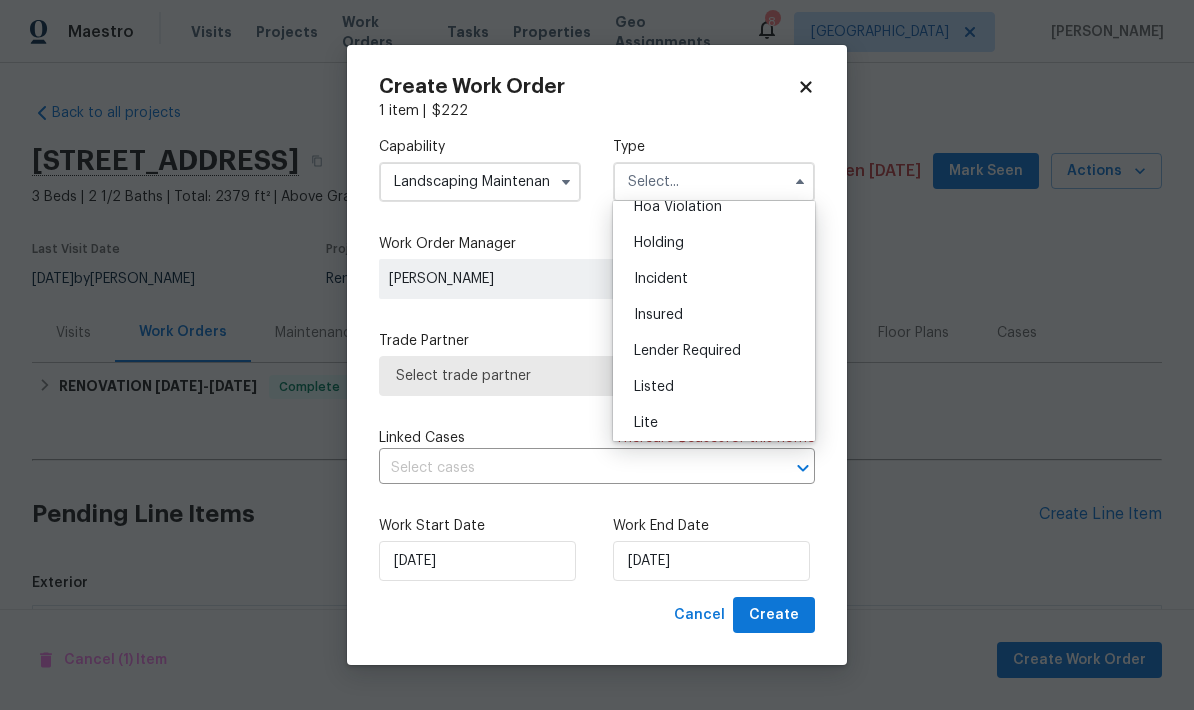 scroll, scrollTop: 117, scrollLeft: 0, axis: vertical 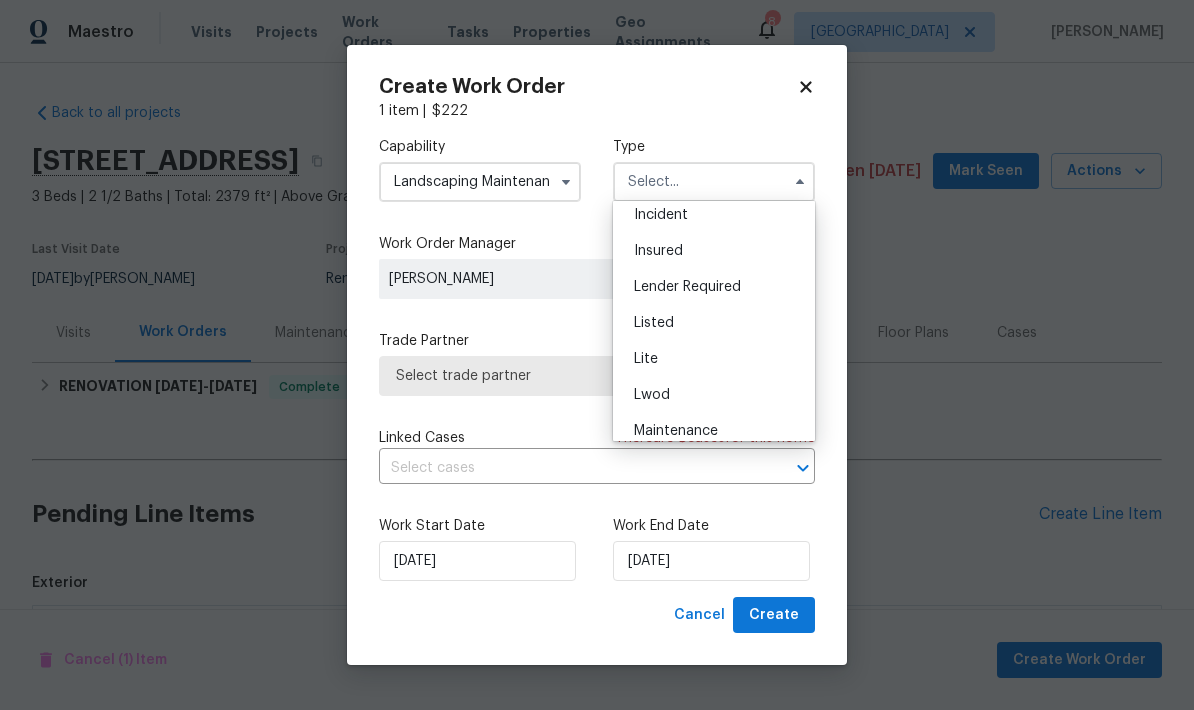 click on "Listed" at bounding box center (654, 323) 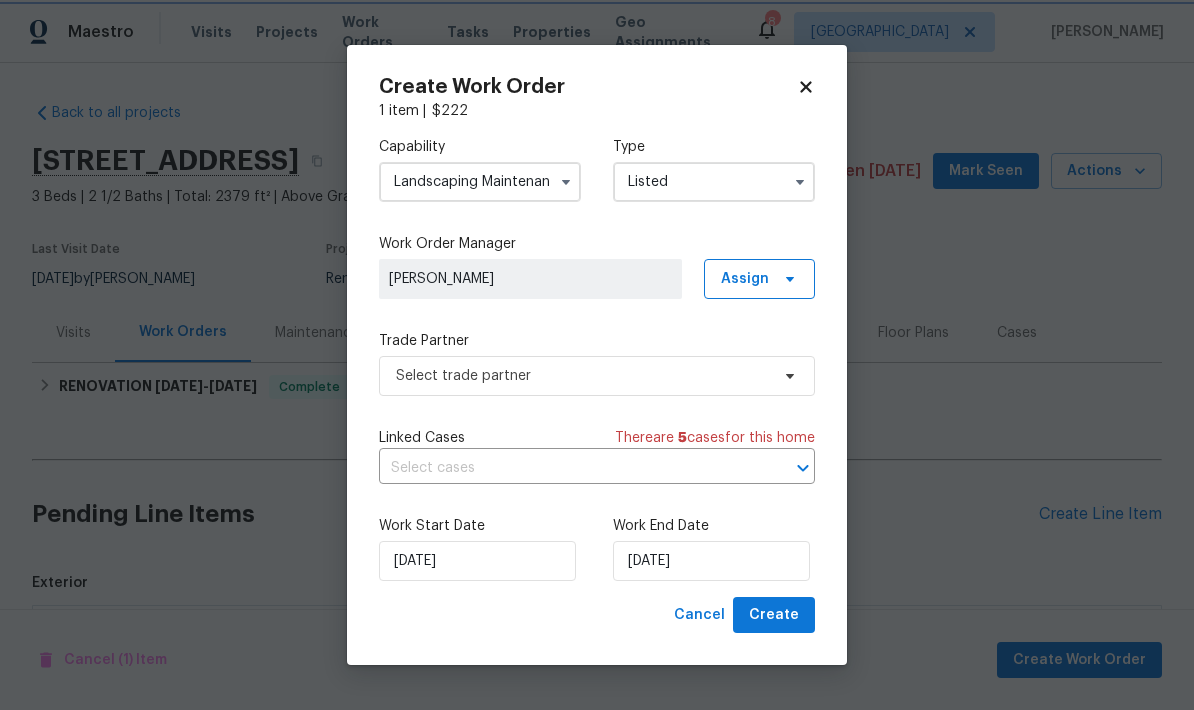 type on "Listed" 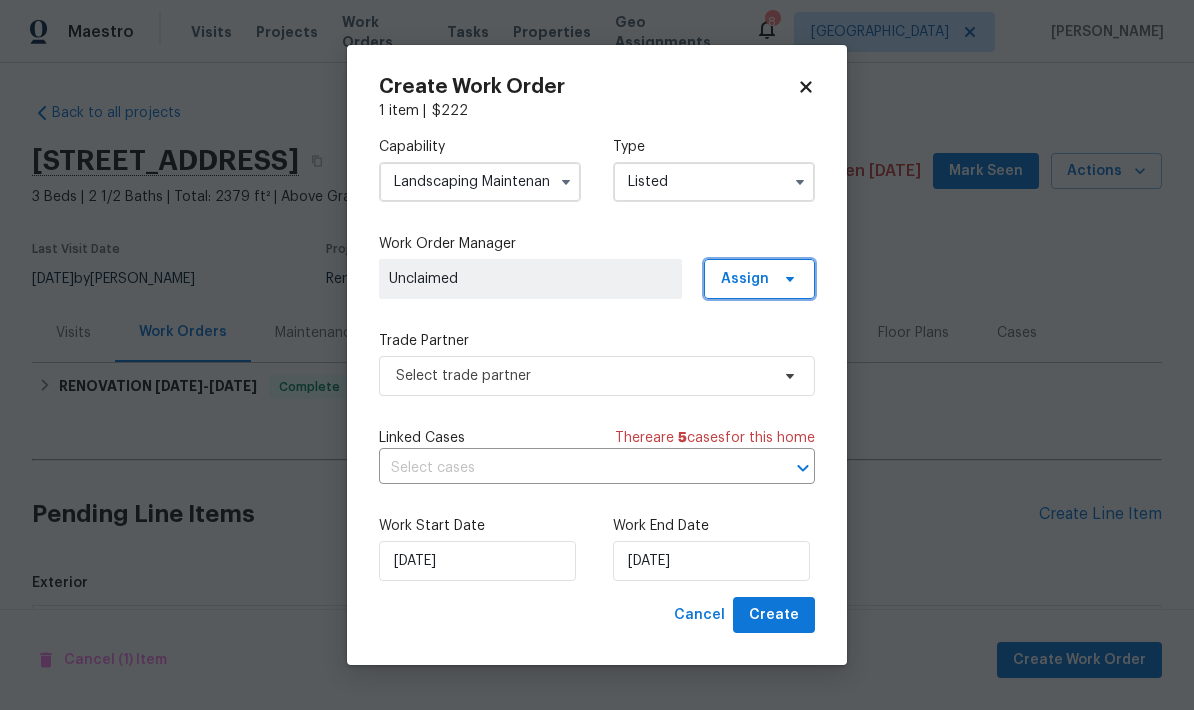click on "Assign" at bounding box center (745, 279) 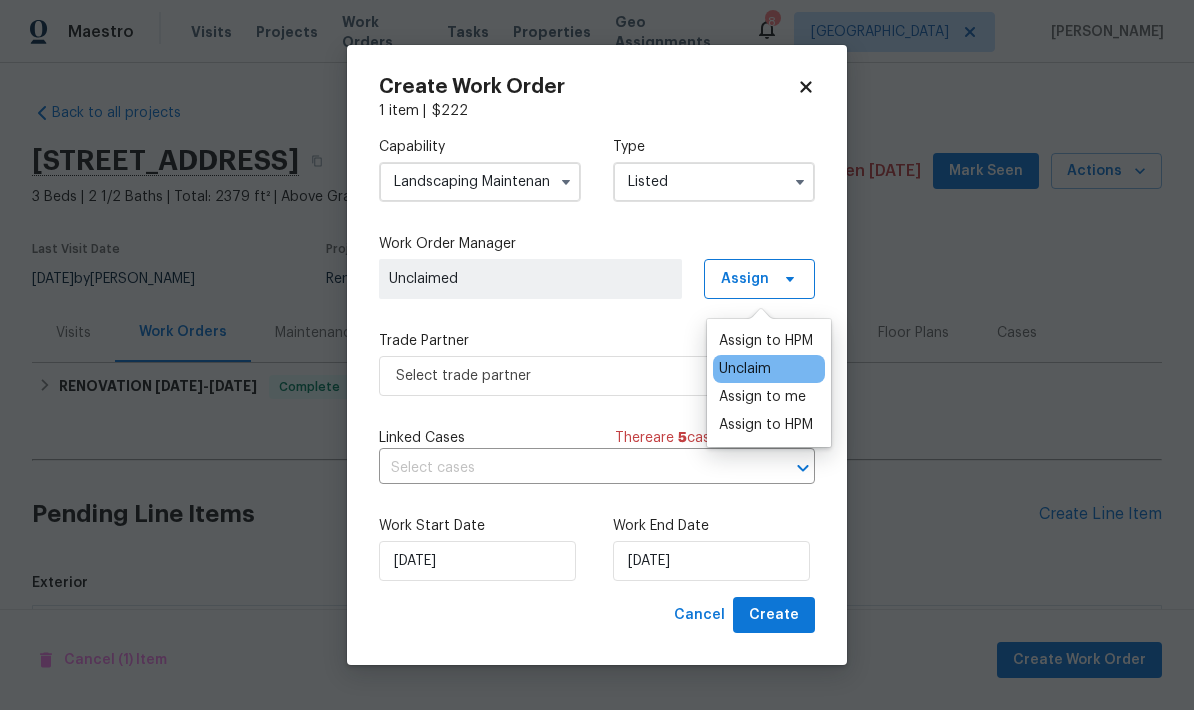click on "Assign to me" at bounding box center (762, 397) 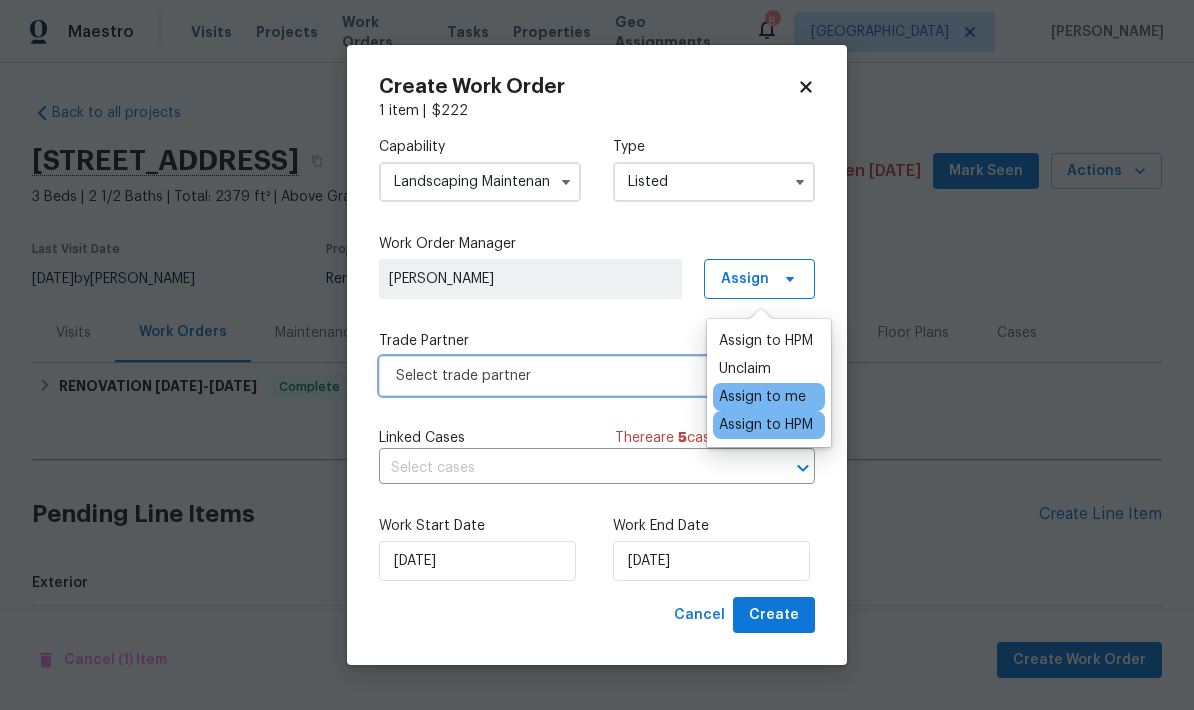 click on "Select trade partner" at bounding box center (582, 376) 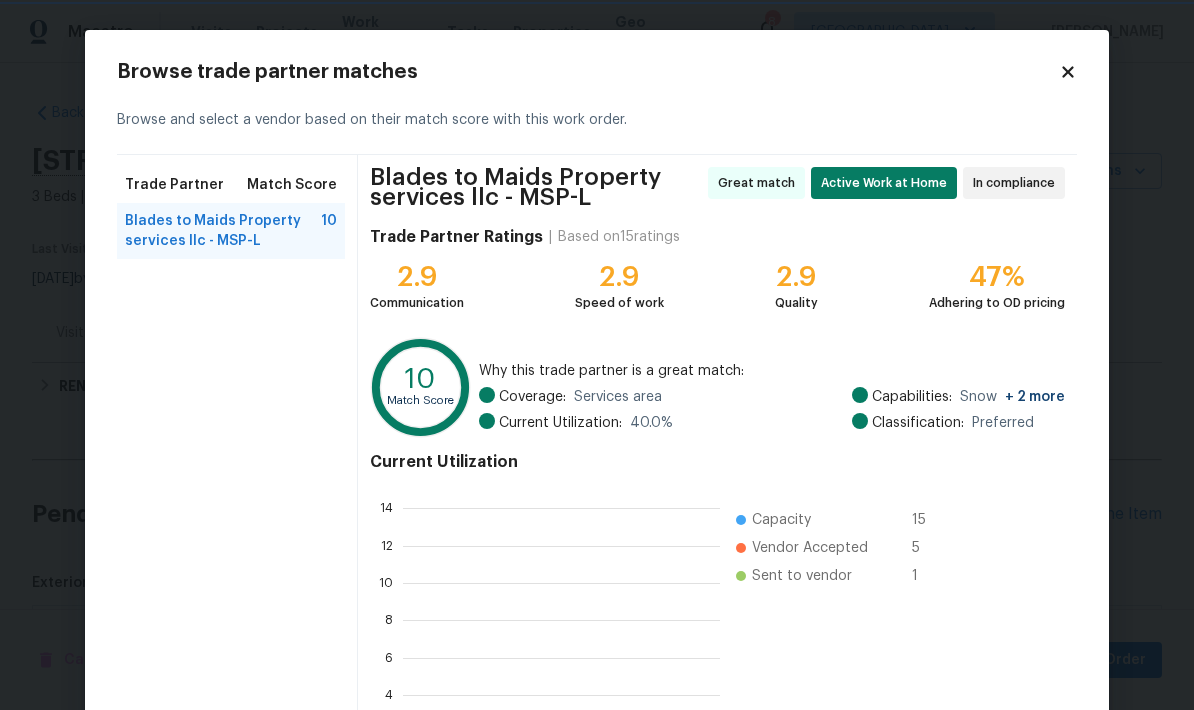 scroll, scrollTop: 280, scrollLeft: 317, axis: both 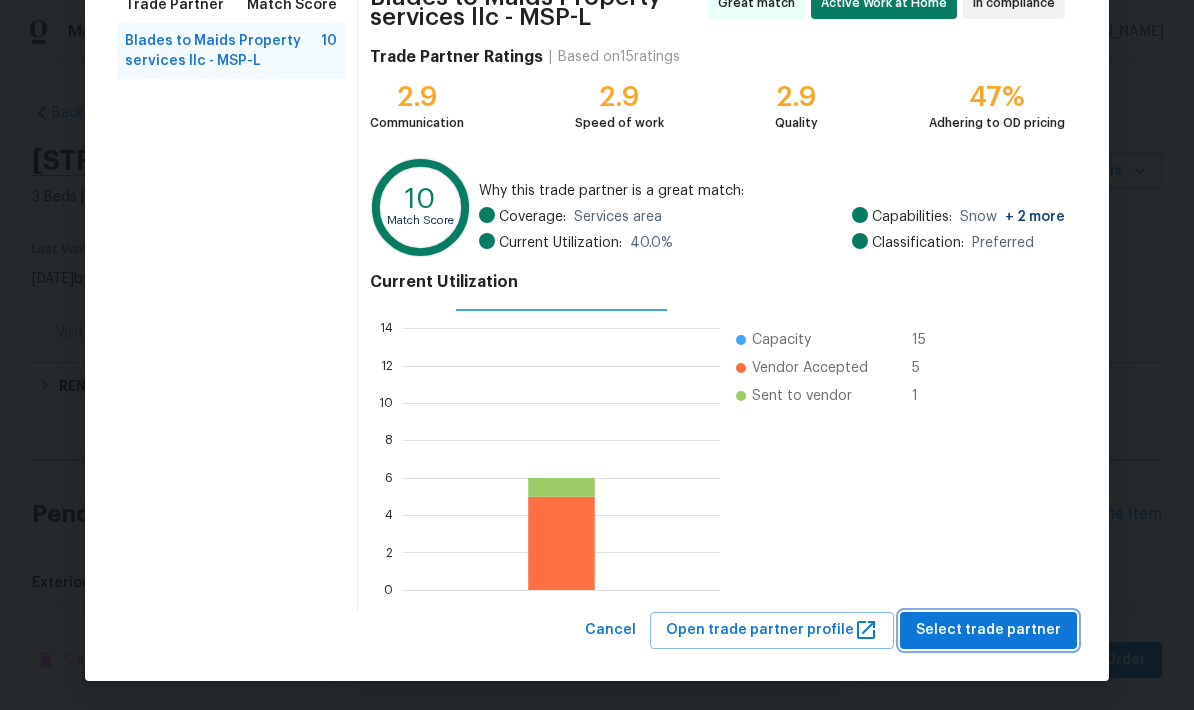 click on "Select trade partner" at bounding box center (988, 630) 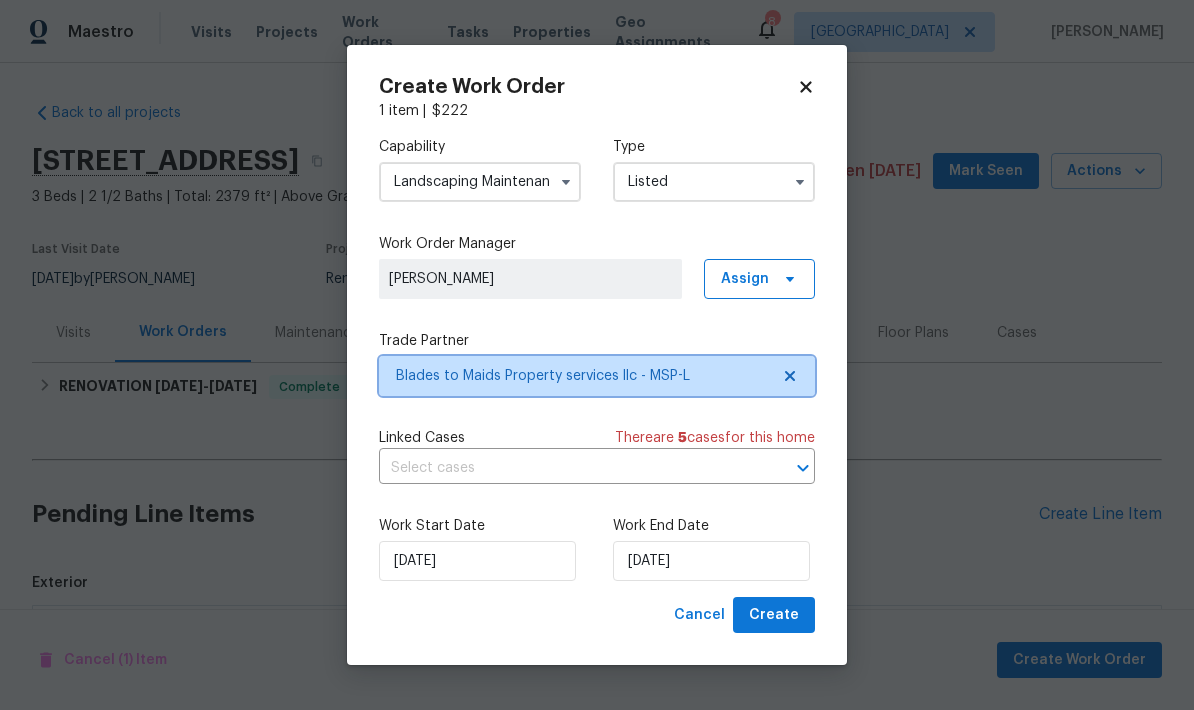 scroll, scrollTop: 0, scrollLeft: 0, axis: both 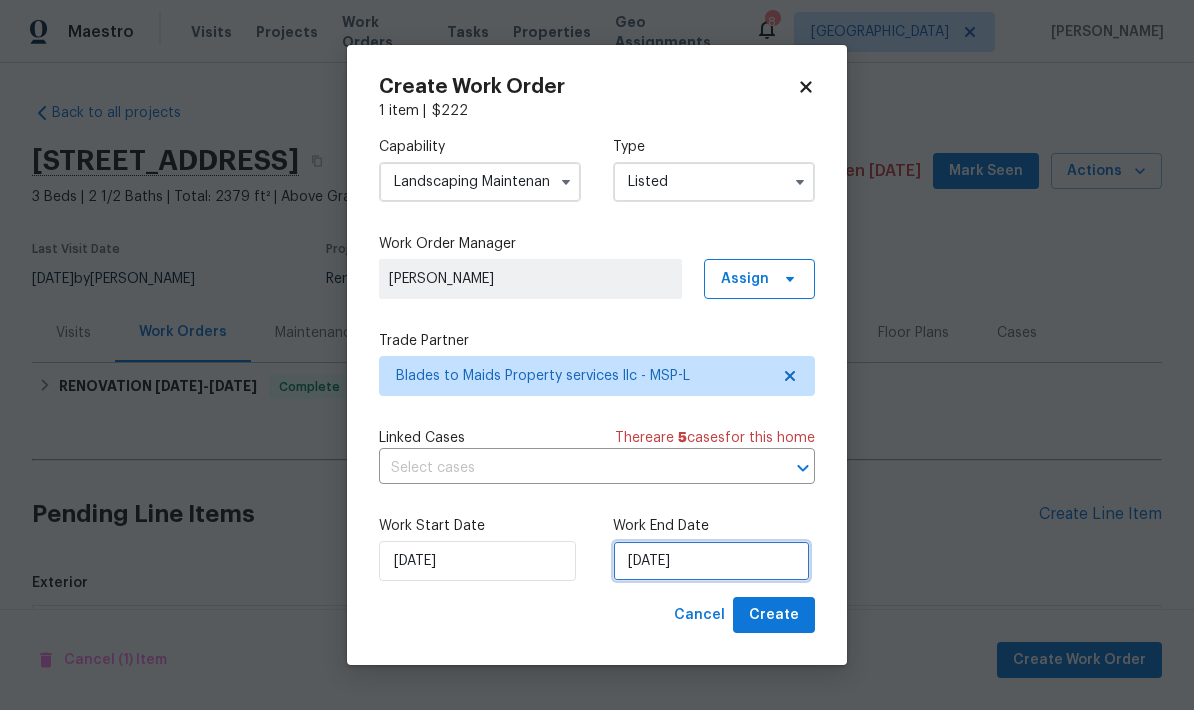click on "7/17/2025" at bounding box center (711, 561) 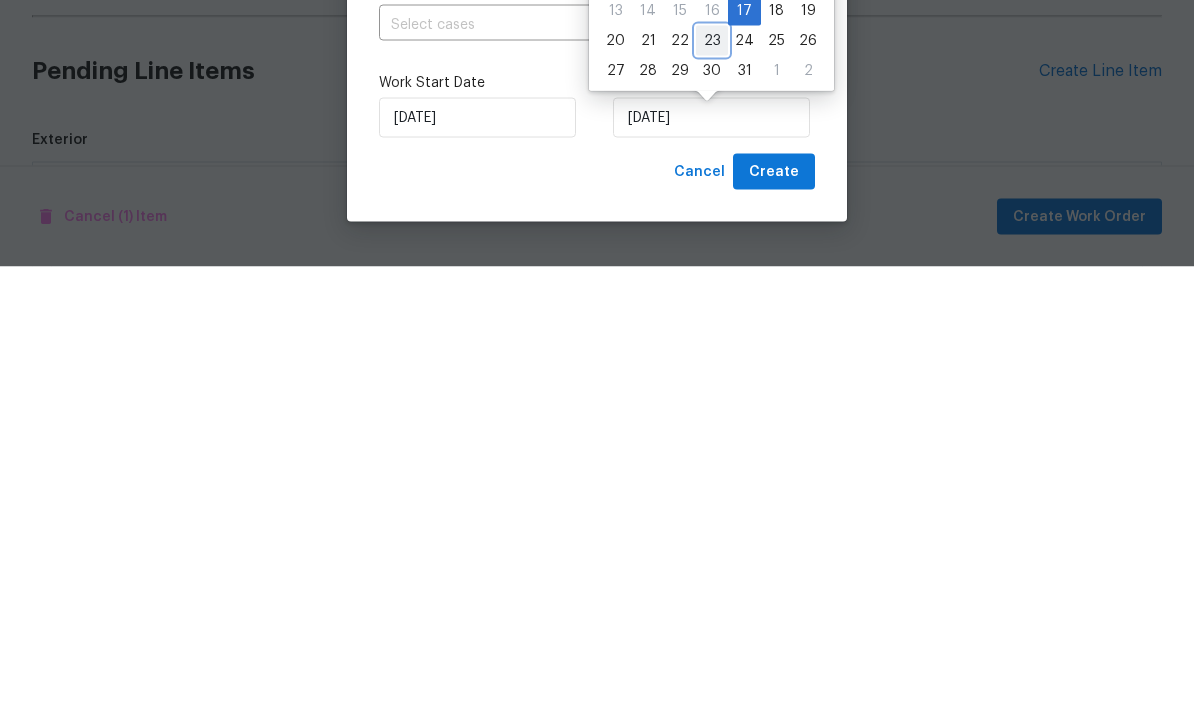 click on "23" at bounding box center (712, 484) 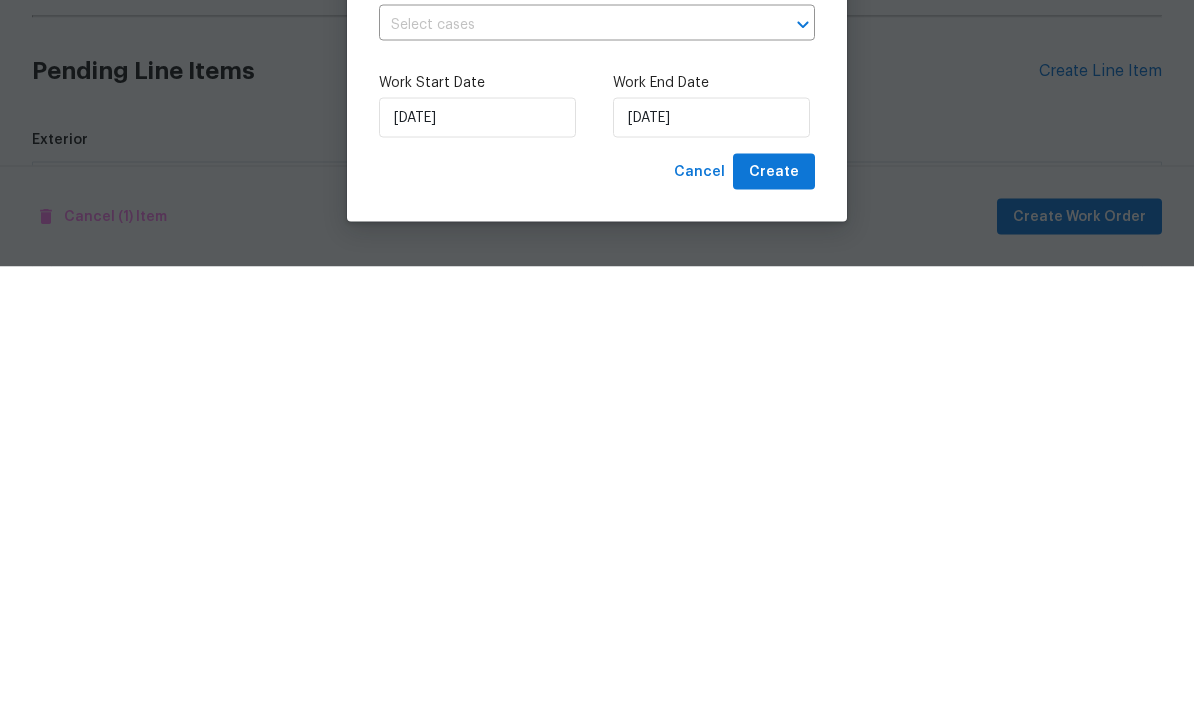 scroll, scrollTop: 80, scrollLeft: 0, axis: vertical 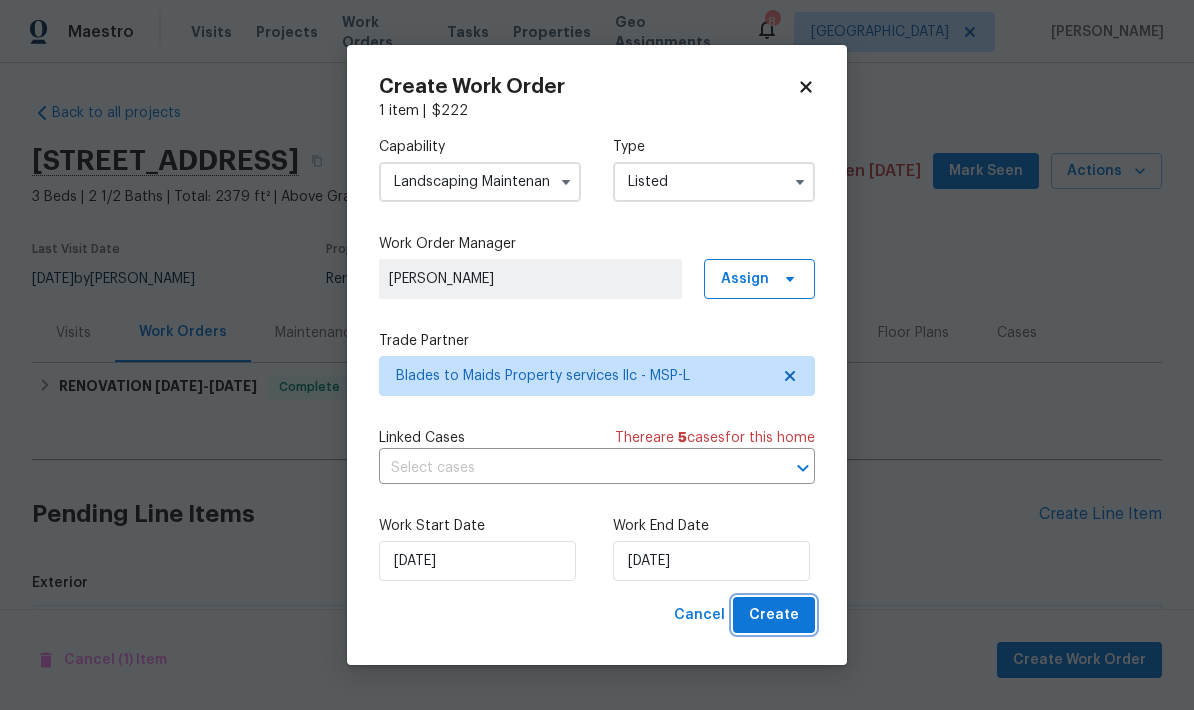 click on "Create" at bounding box center (774, 615) 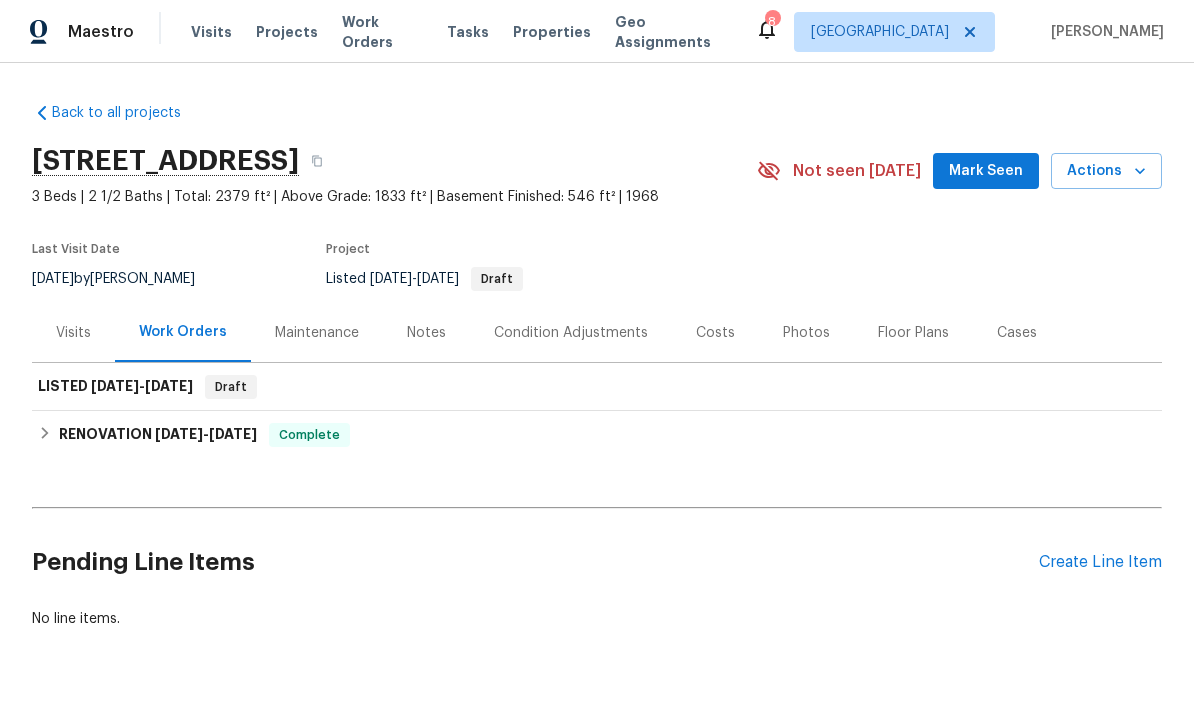 scroll, scrollTop: 54, scrollLeft: 0, axis: vertical 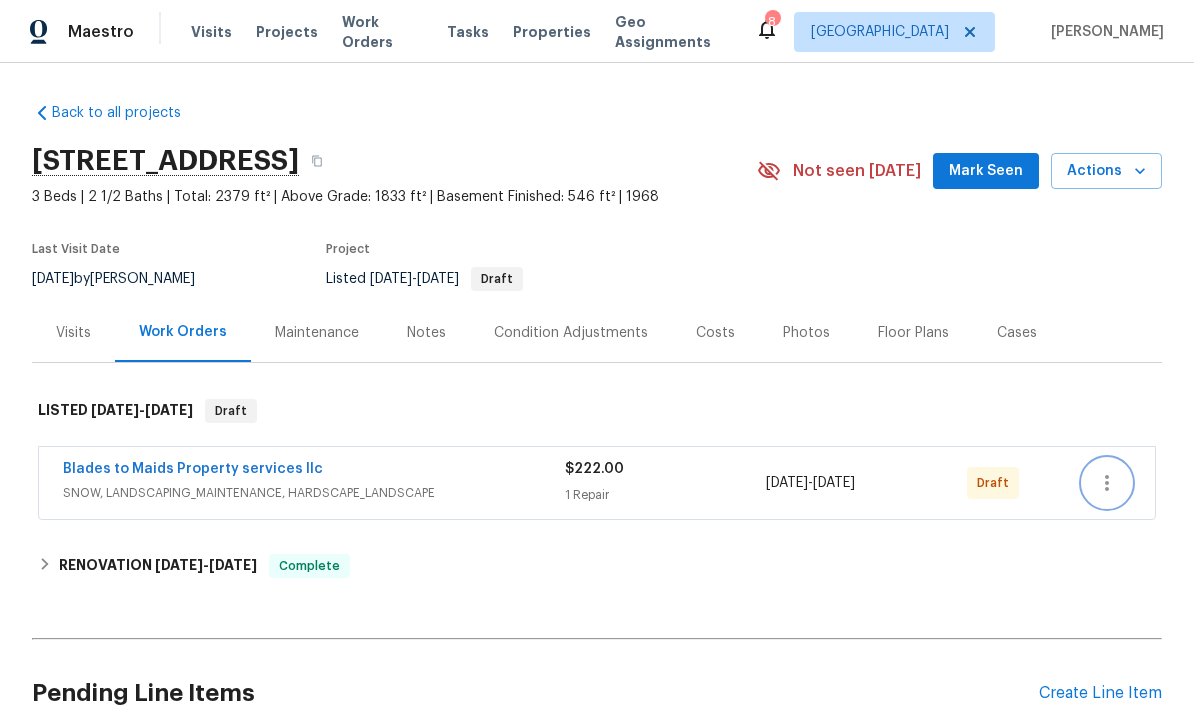 click 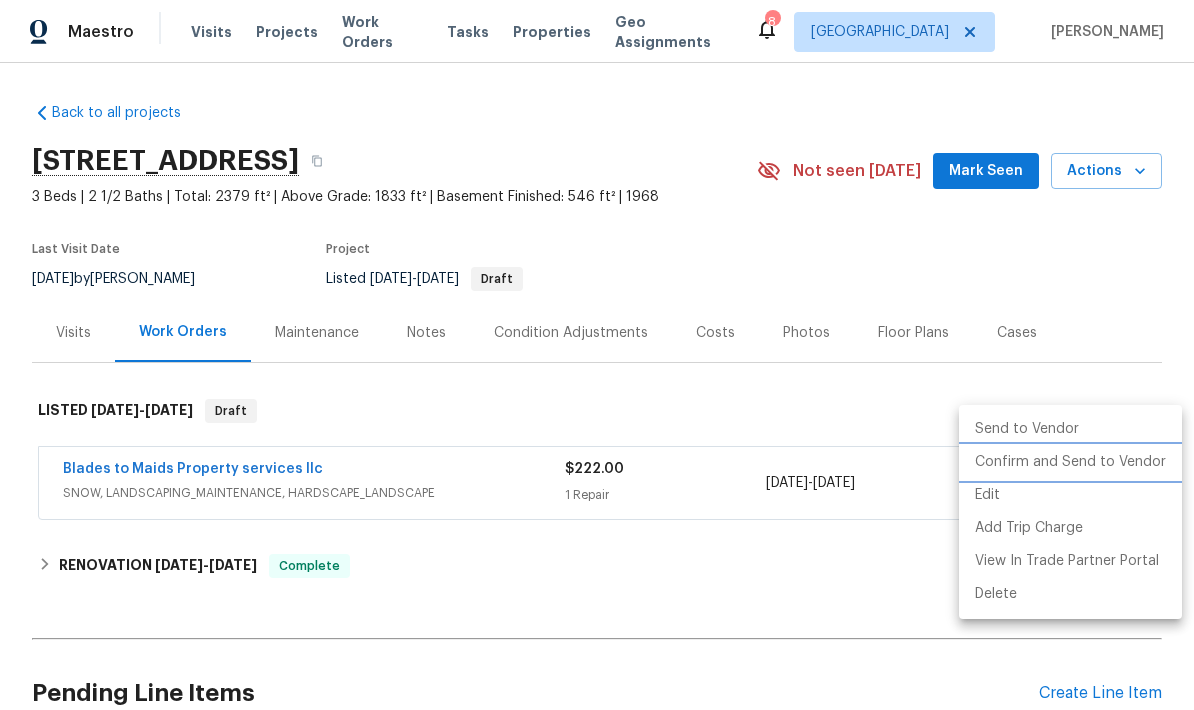 click on "Confirm and Send to Vendor" at bounding box center (1070, 462) 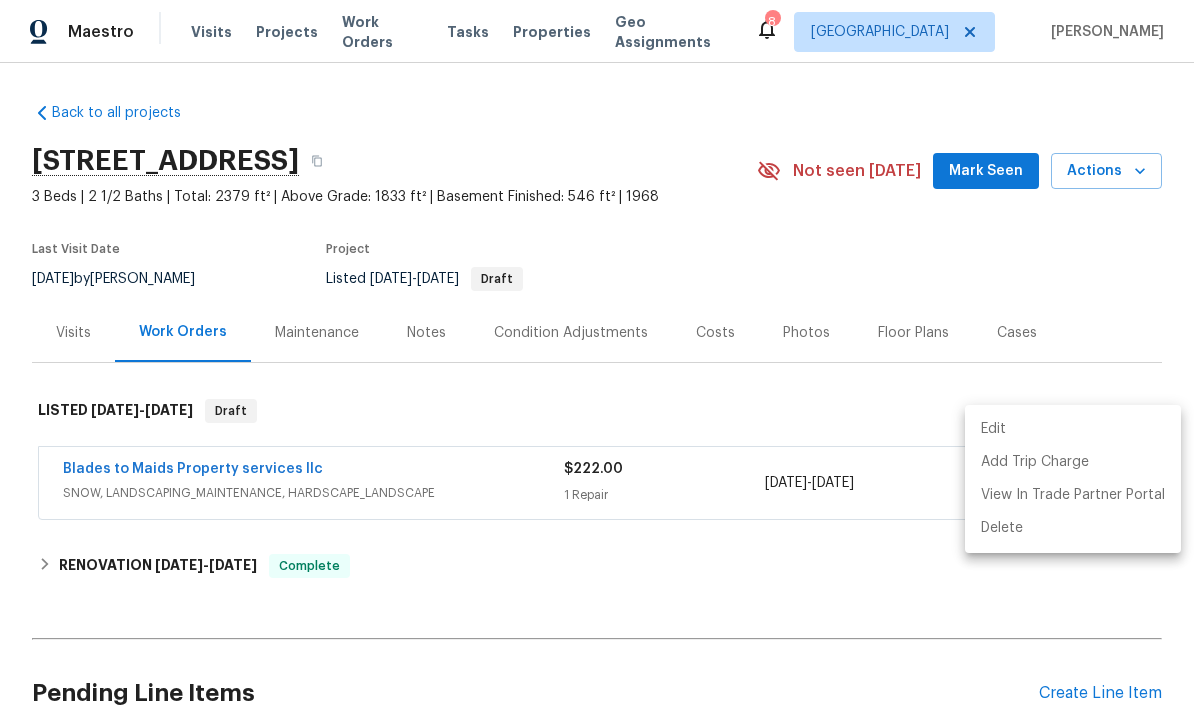 click at bounding box center (597, 355) 